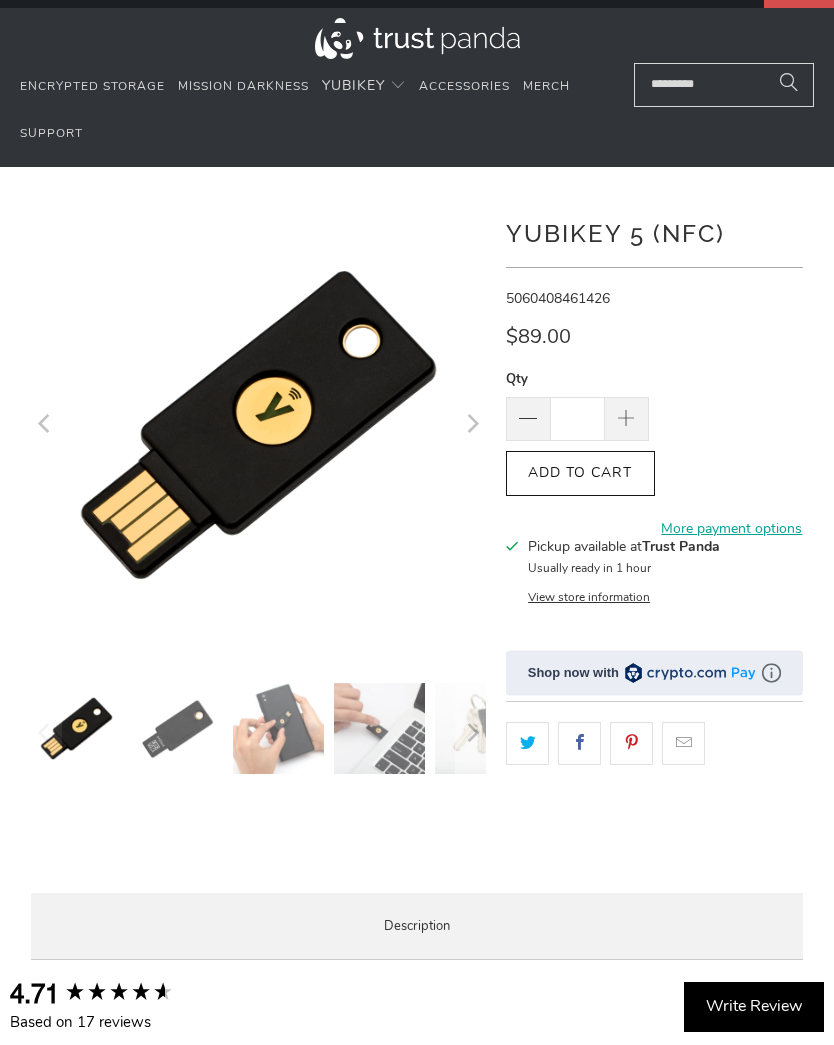 scroll, scrollTop: 0, scrollLeft: 0, axis: both 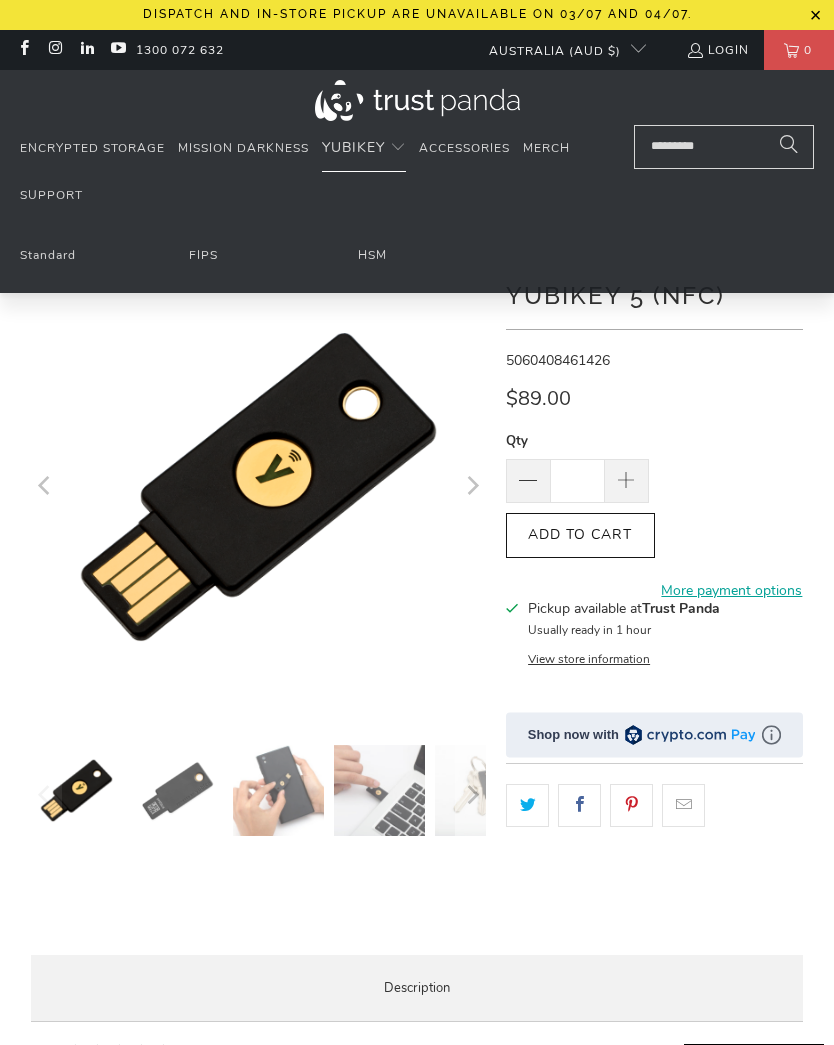 click on "Standard" at bounding box center (48, 255) 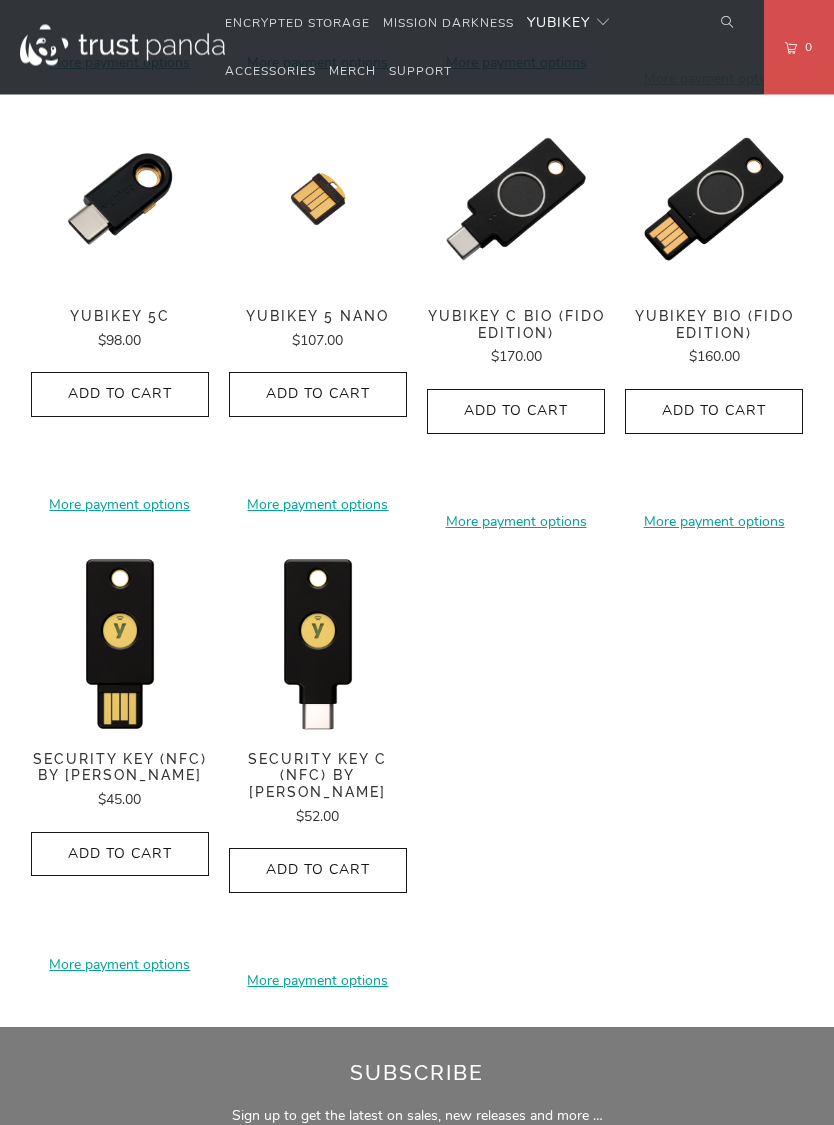 scroll, scrollTop: 1555, scrollLeft: 0, axis: vertical 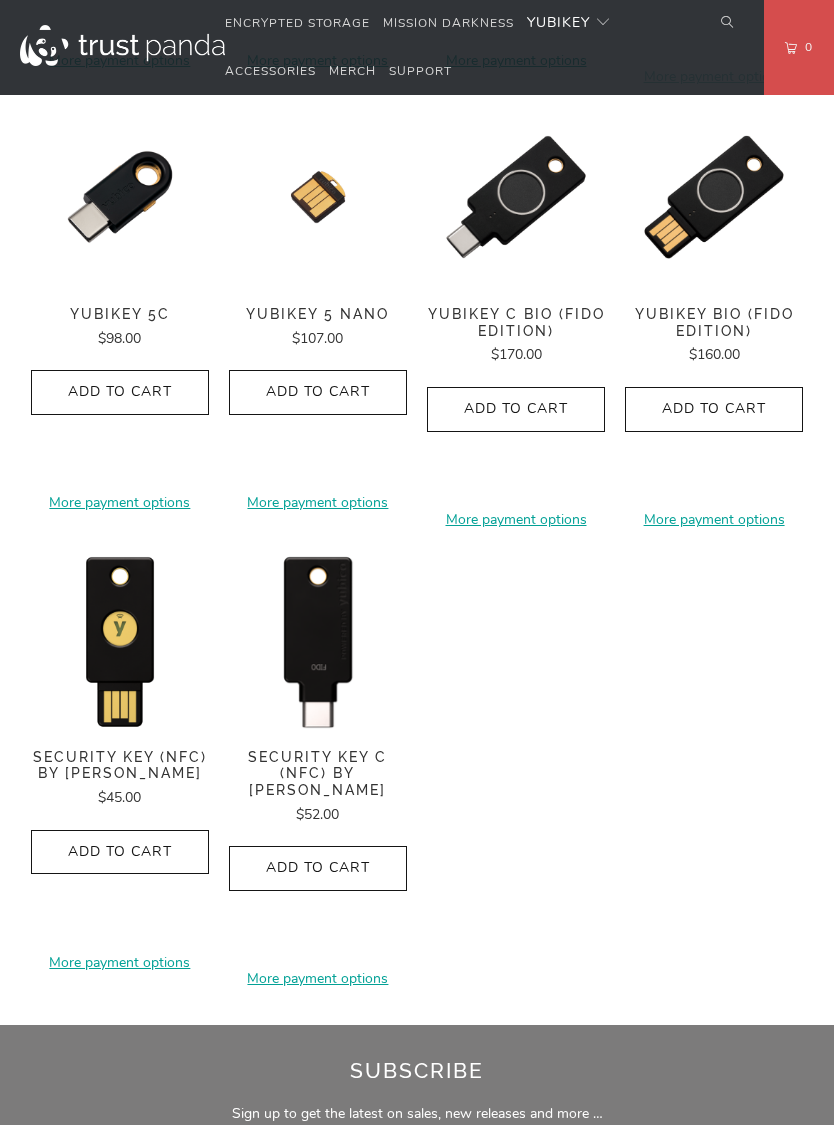 click at bounding box center [318, 640] 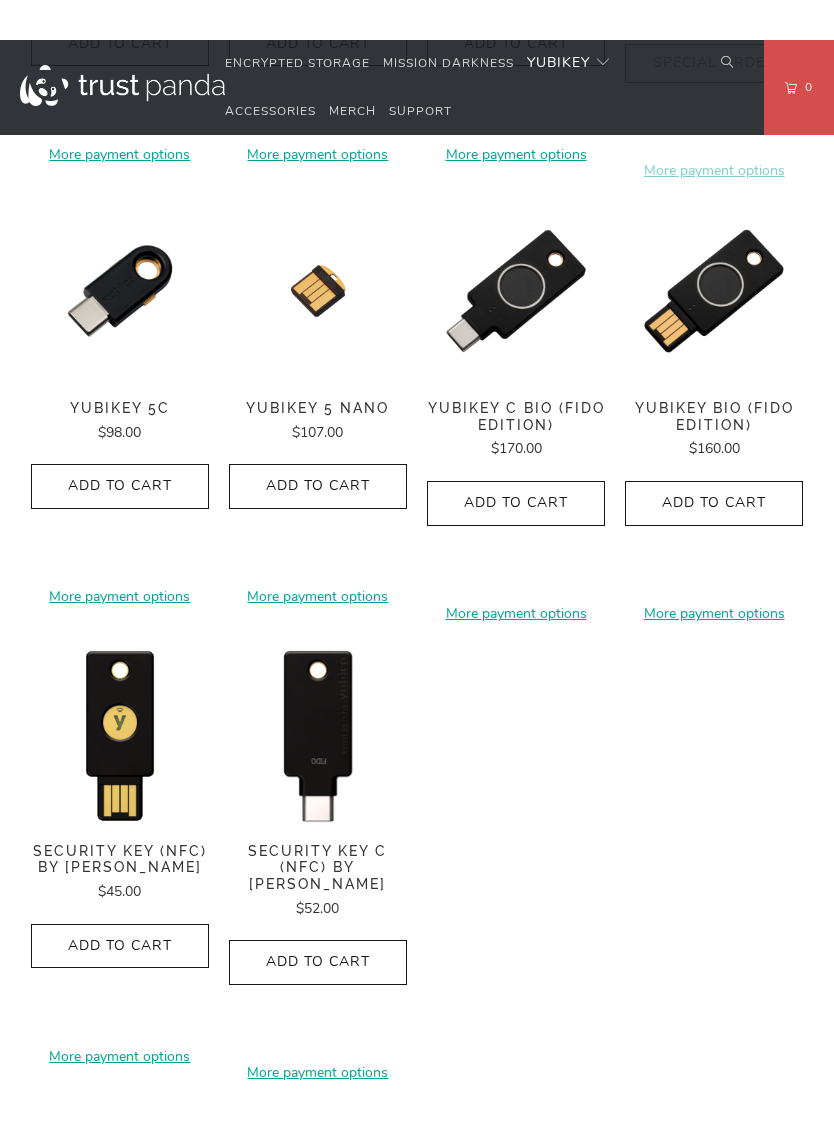 scroll, scrollTop: 1422, scrollLeft: 0, axis: vertical 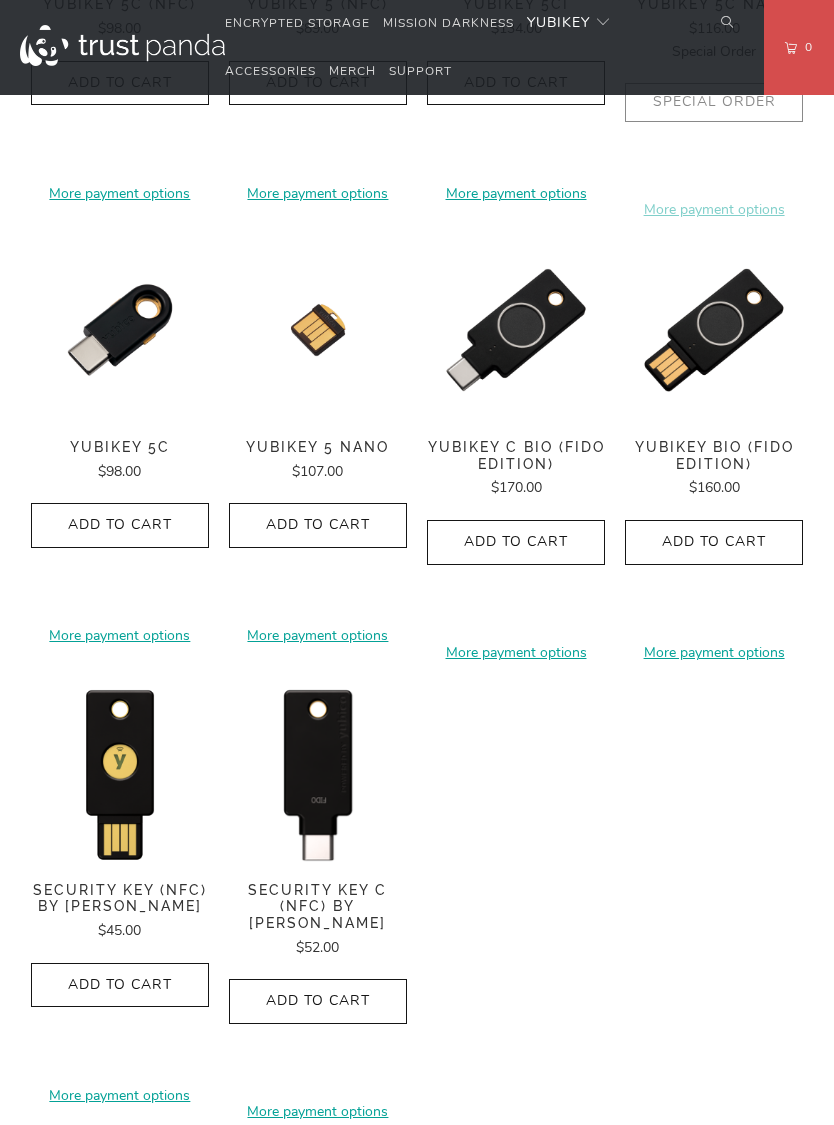 click on "YubiKey C Bio (FIDO Edition)" at bounding box center [516, 456] 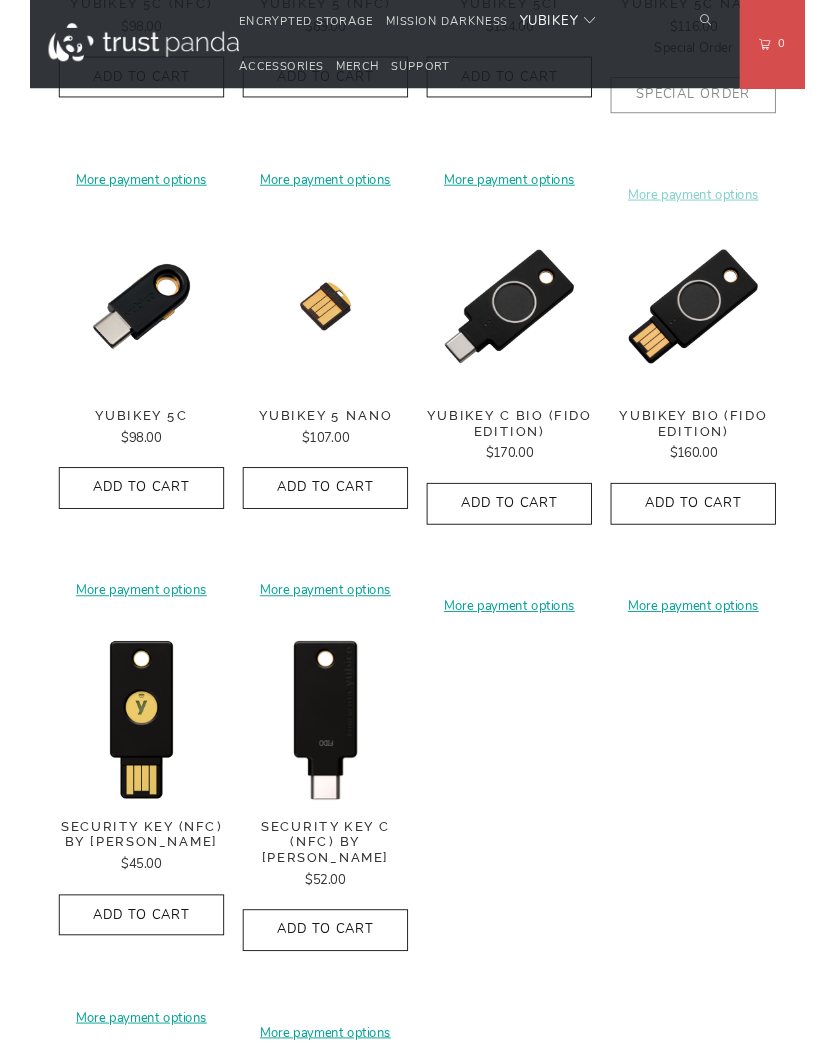 scroll, scrollTop: 1502, scrollLeft: 0, axis: vertical 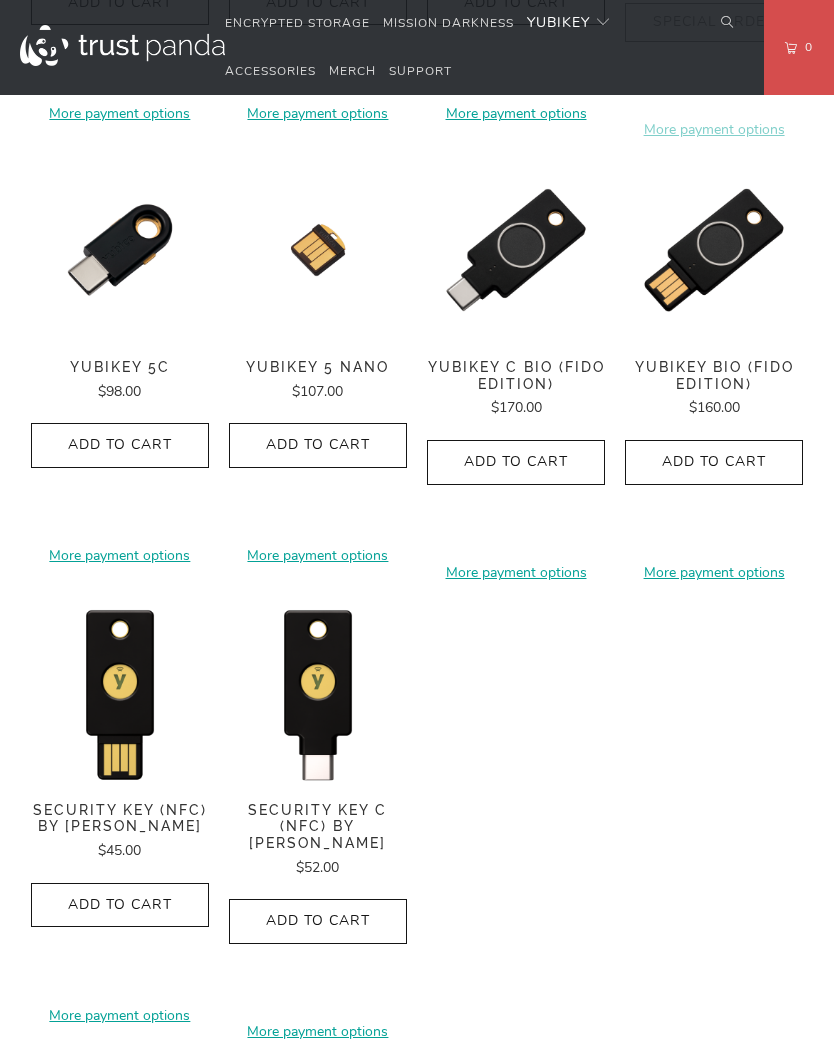 click at bounding box center [318, 693] 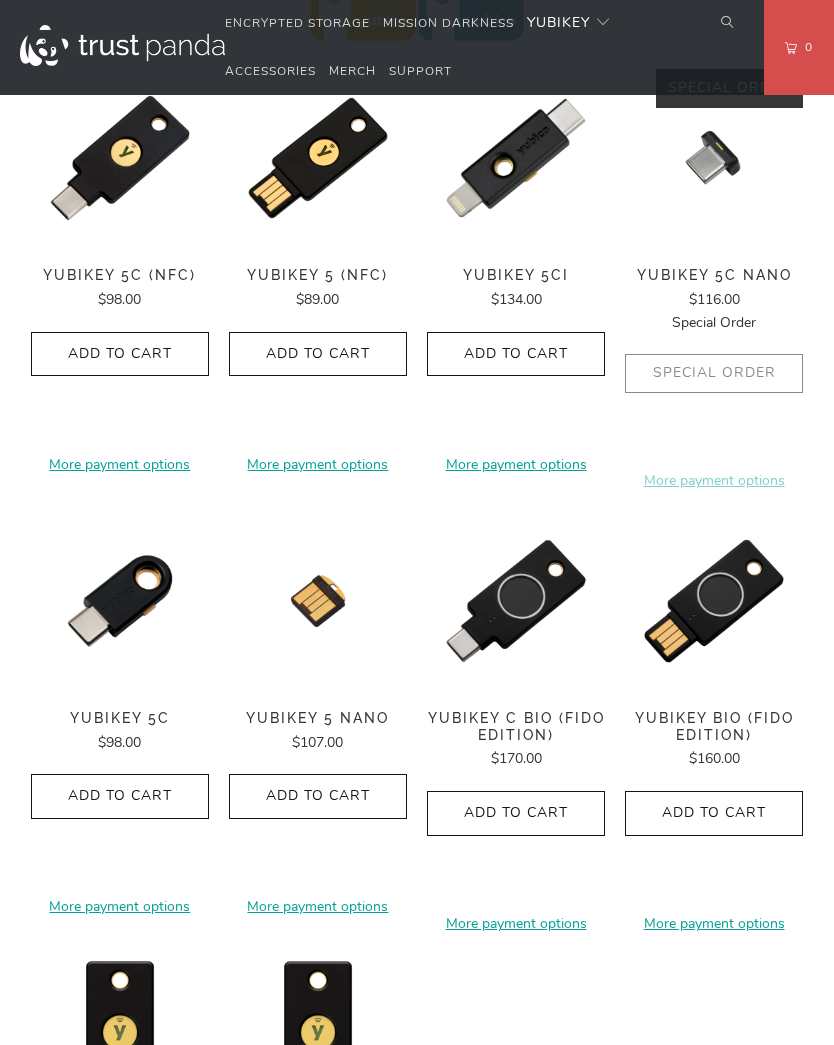 scroll, scrollTop: 1150, scrollLeft: 0, axis: vertical 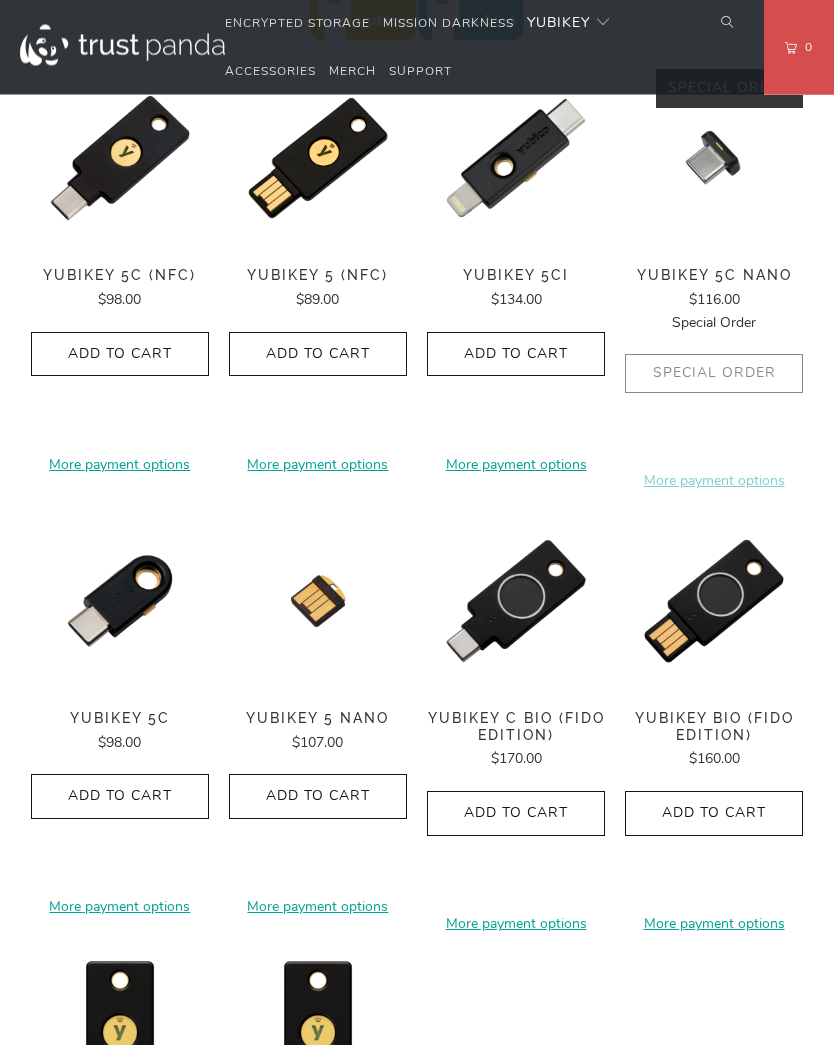 click on "YubiKey 5C (NFC)" at bounding box center [120, 276] 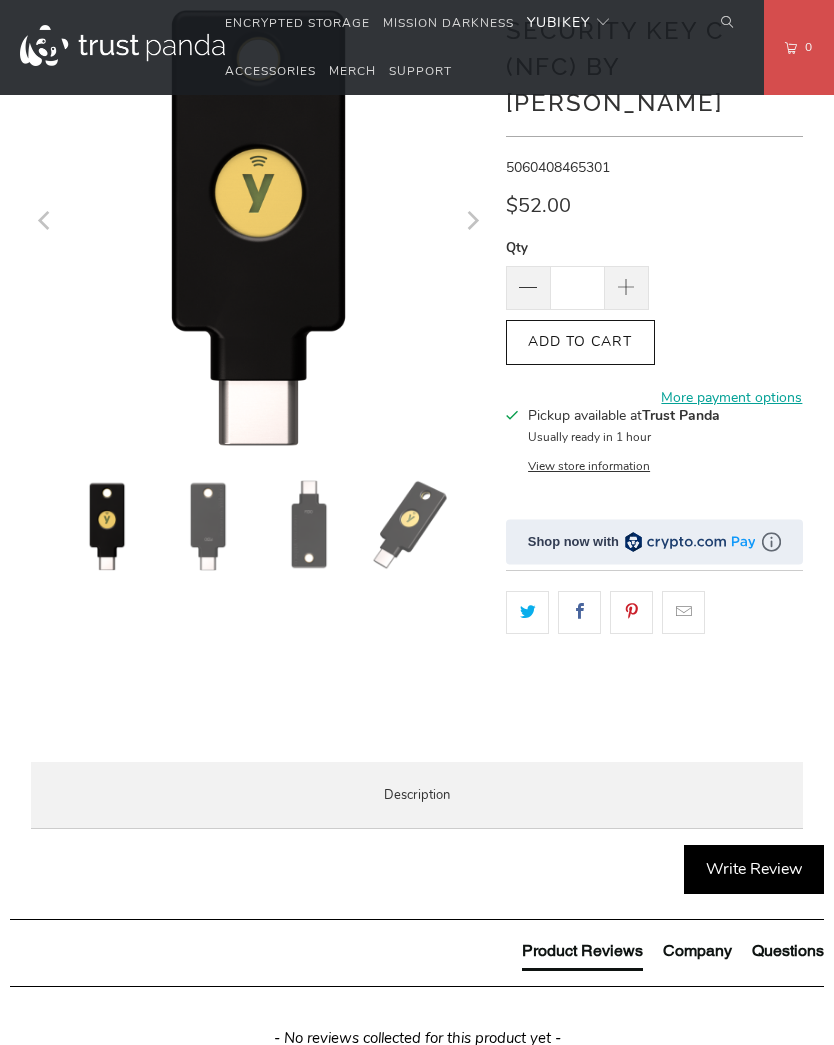 scroll, scrollTop: 0, scrollLeft: 0, axis: both 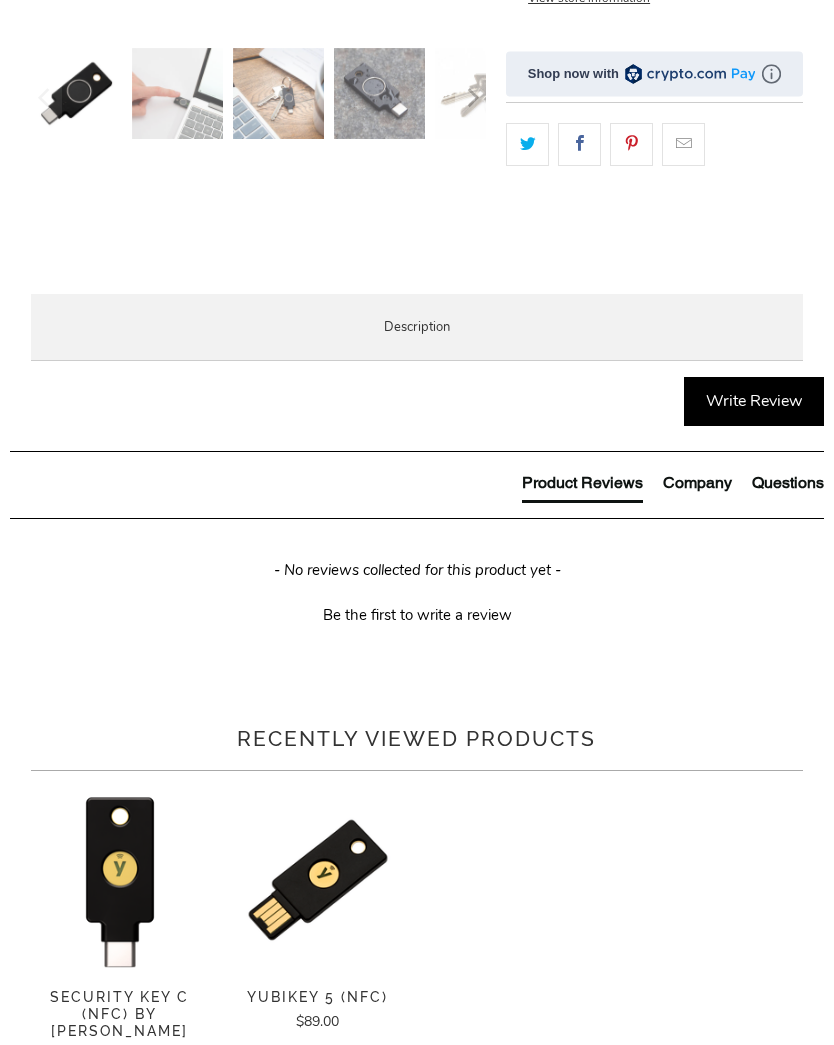 click on "Specifications" at bounding box center [0, 0] 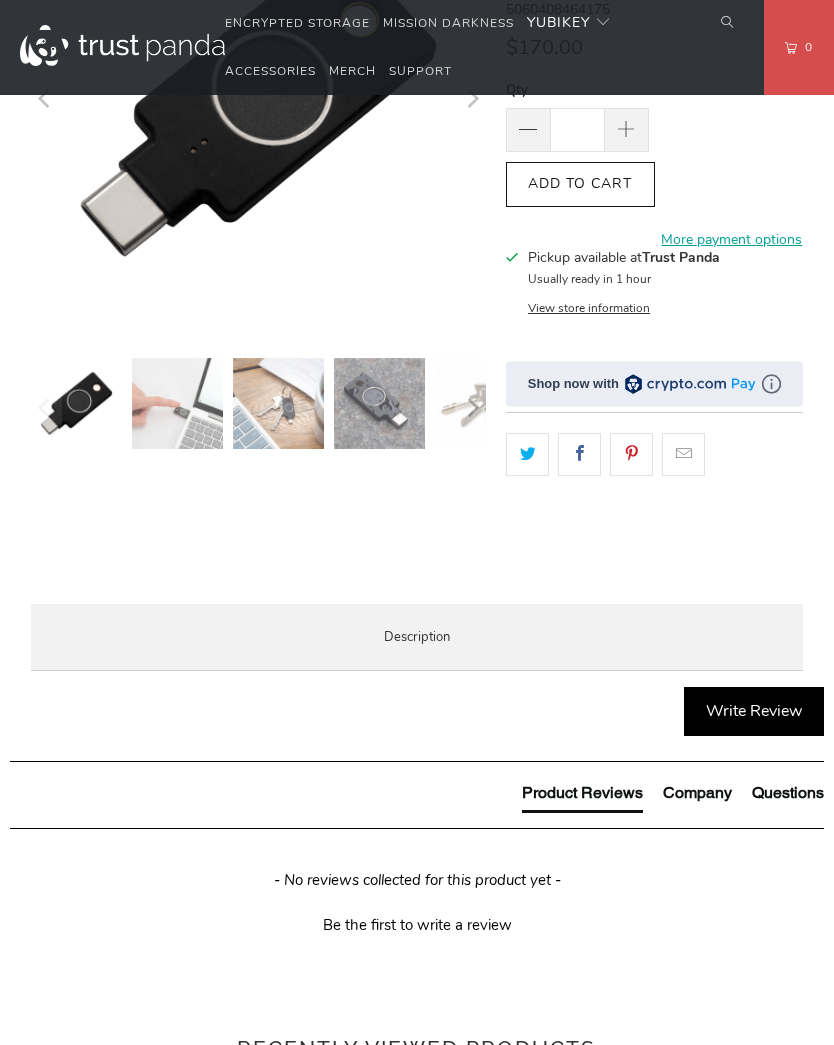 scroll, scrollTop: 0, scrollLeft: 0, axis: both 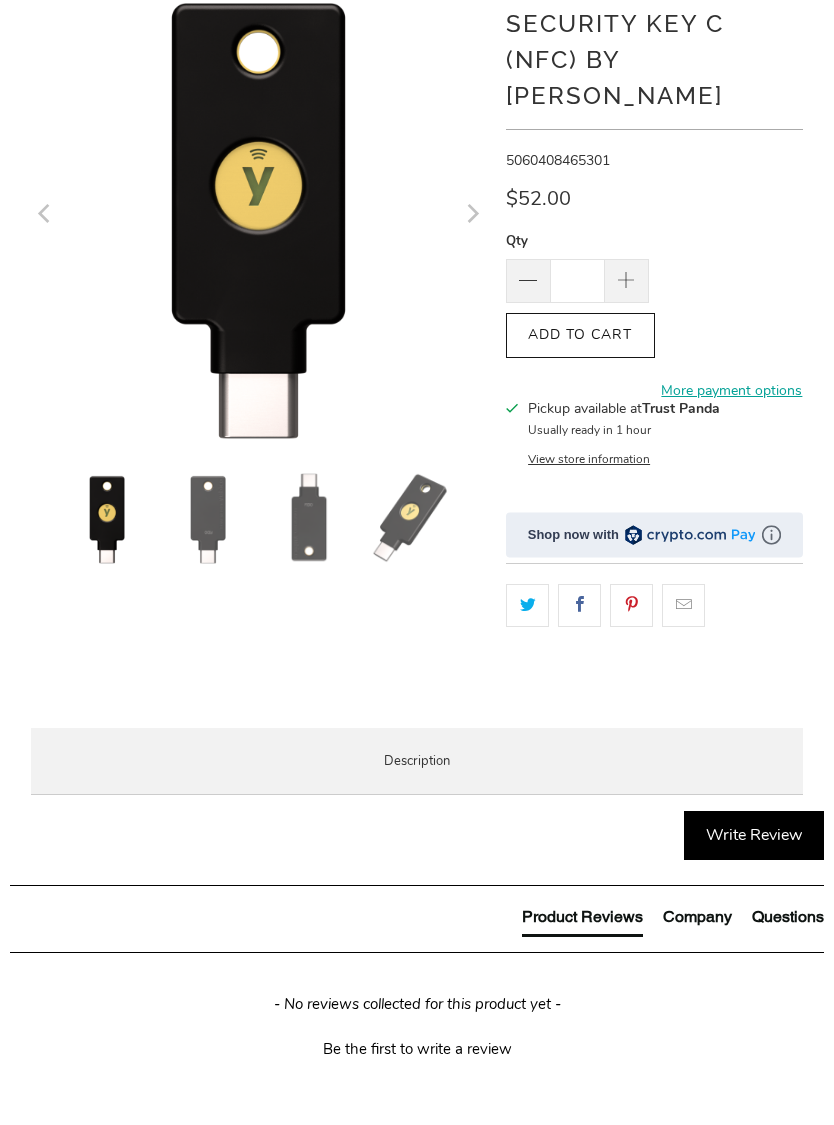 click on "Specifications" at bounding box center [0, 0] 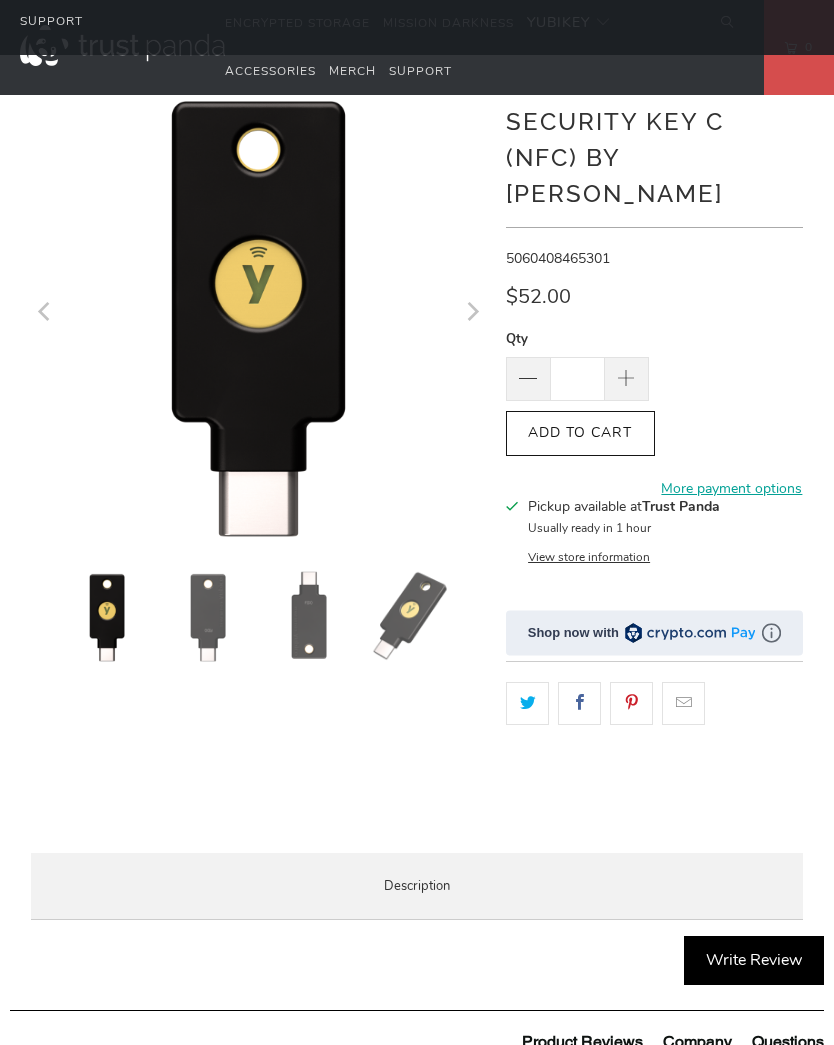 scroll, scrollTop: 0, scrollLeft: 0, axis: both 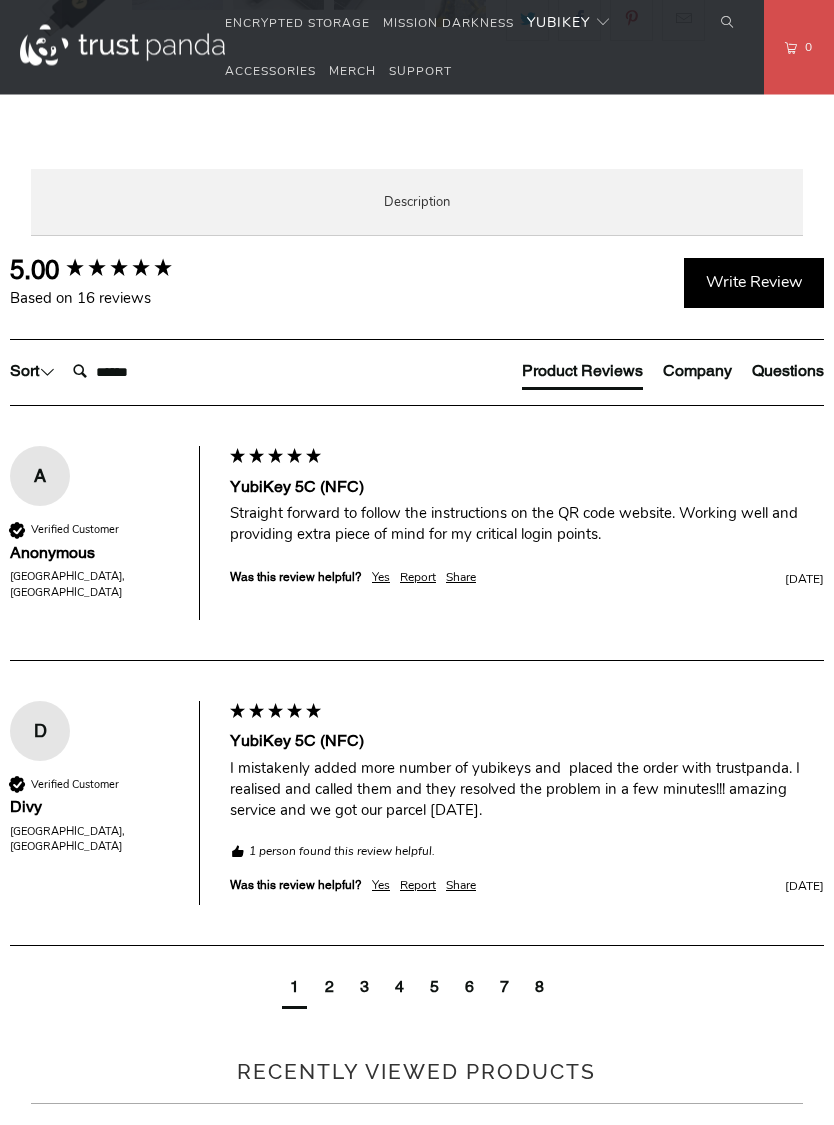 click on "Specifications" at bounding box center (0, 0) 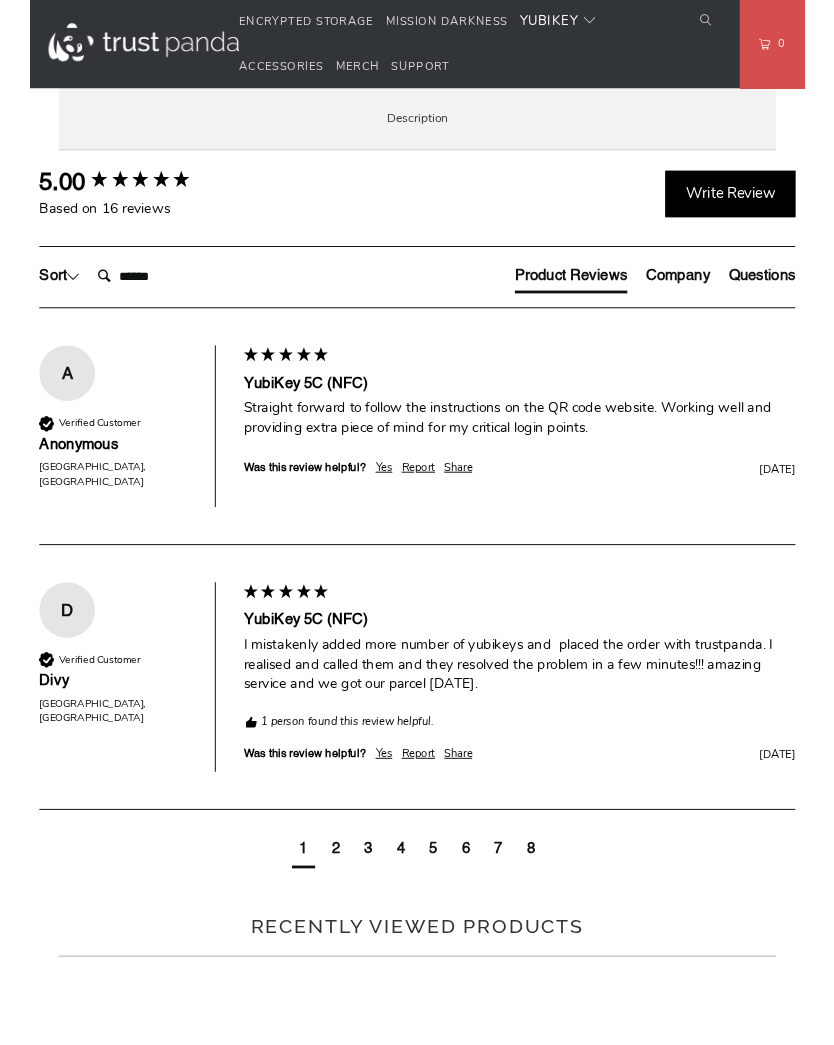 scroll, scrollTop: 940, scrollLeft: 0, axis: vertical 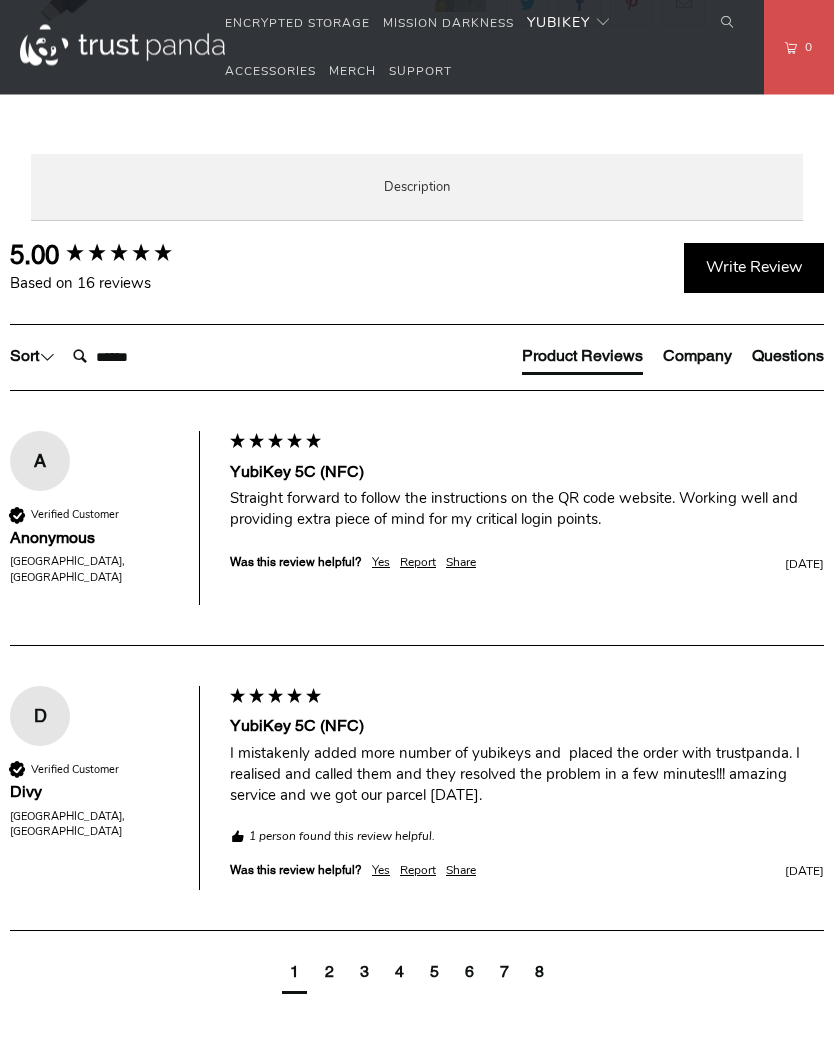 click on "Enterprise and Government" at bounding box center (0, 0) 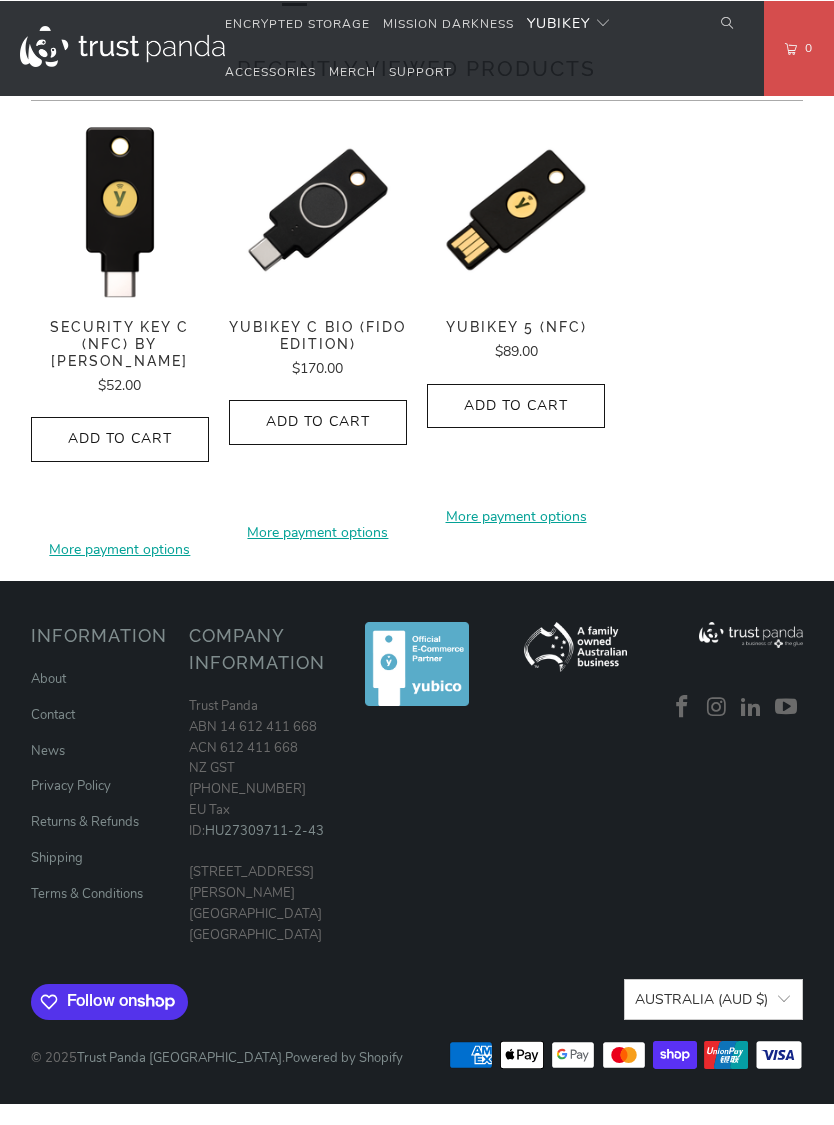 scroll, scrollTop: 1916, scrollLeft: 0, axis: vertical 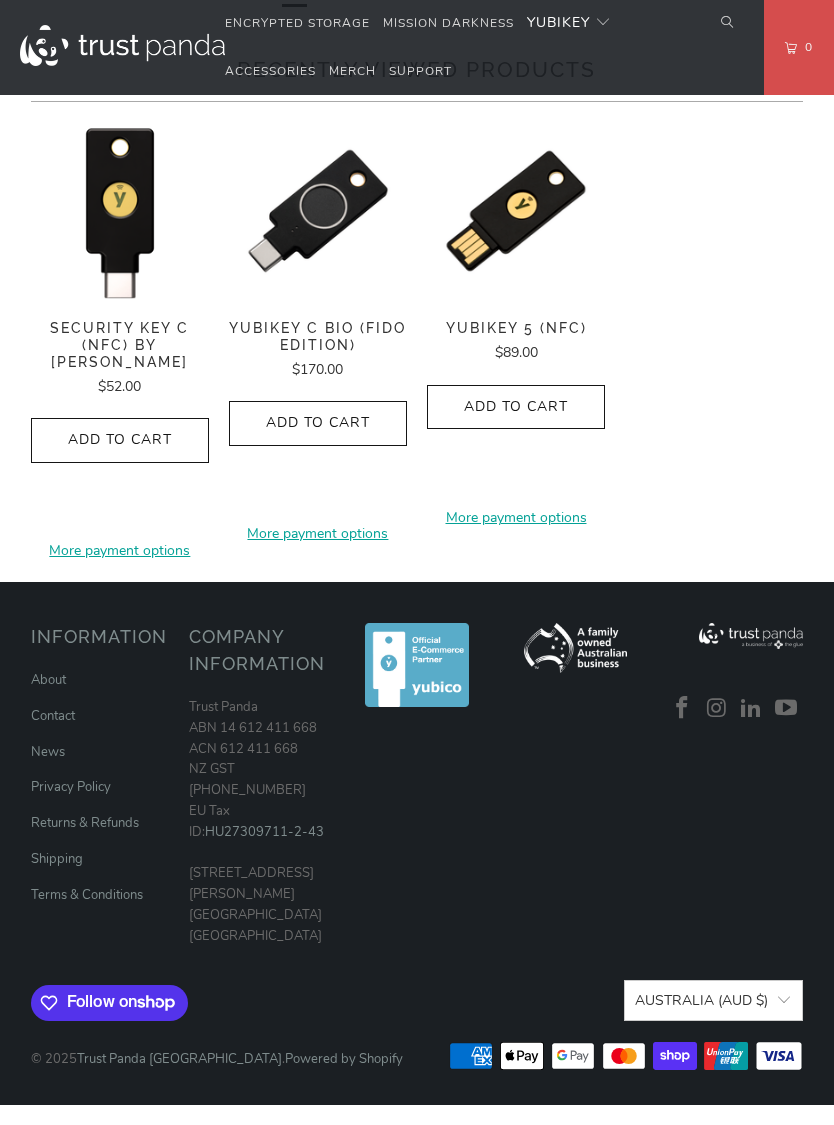 click on "2" 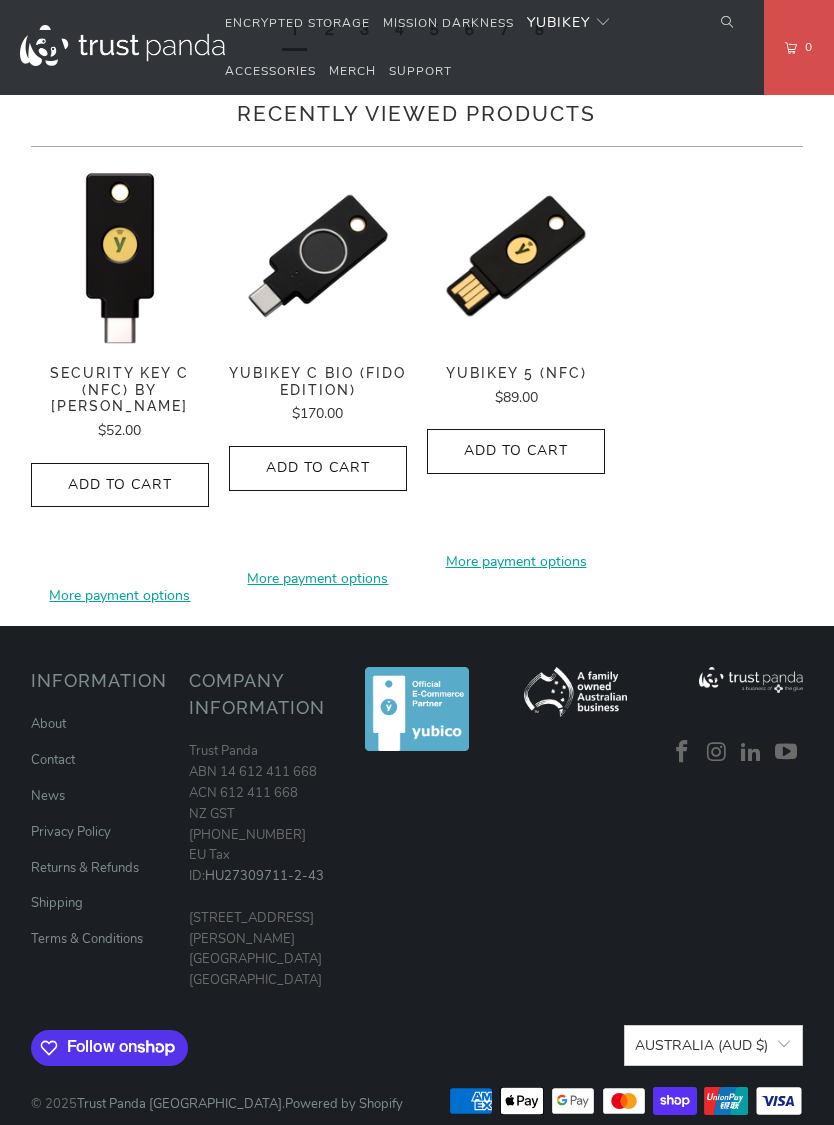 scroll, scrollTop: 1859, scrollLeft: 0, axis: vertical 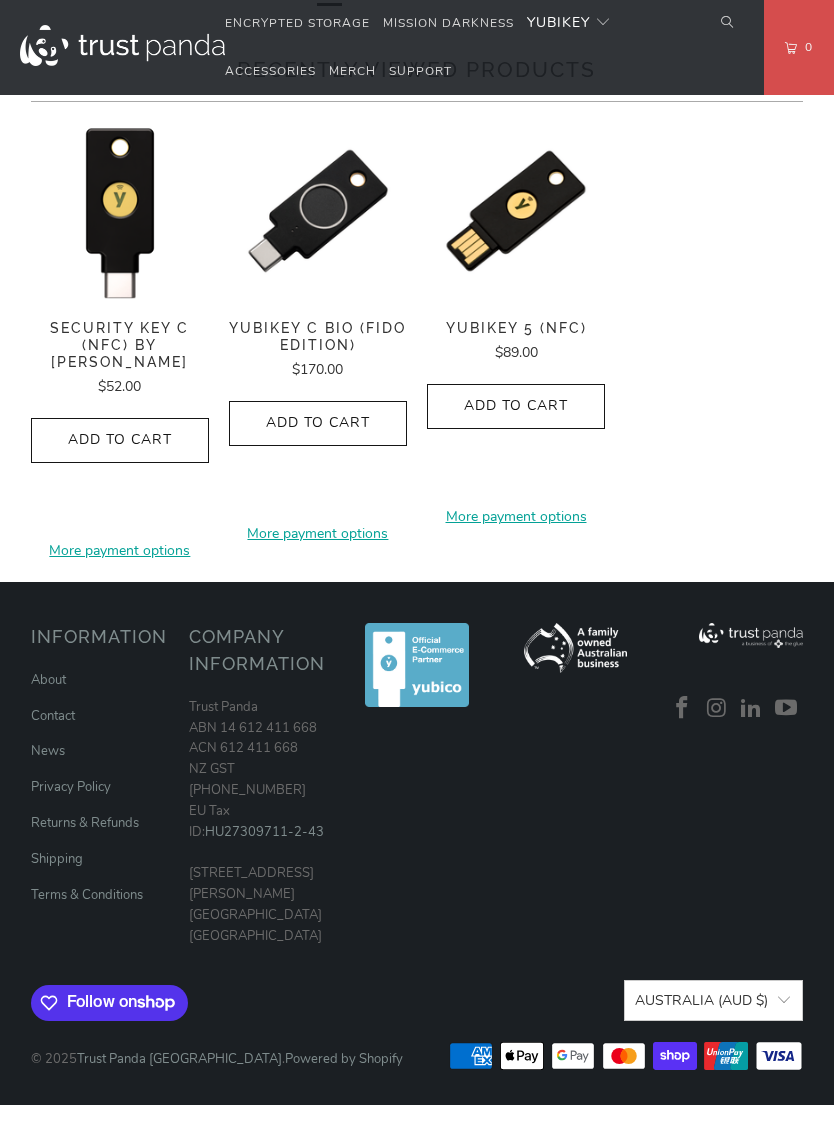 click on "3" at bounding box center [364, -15] 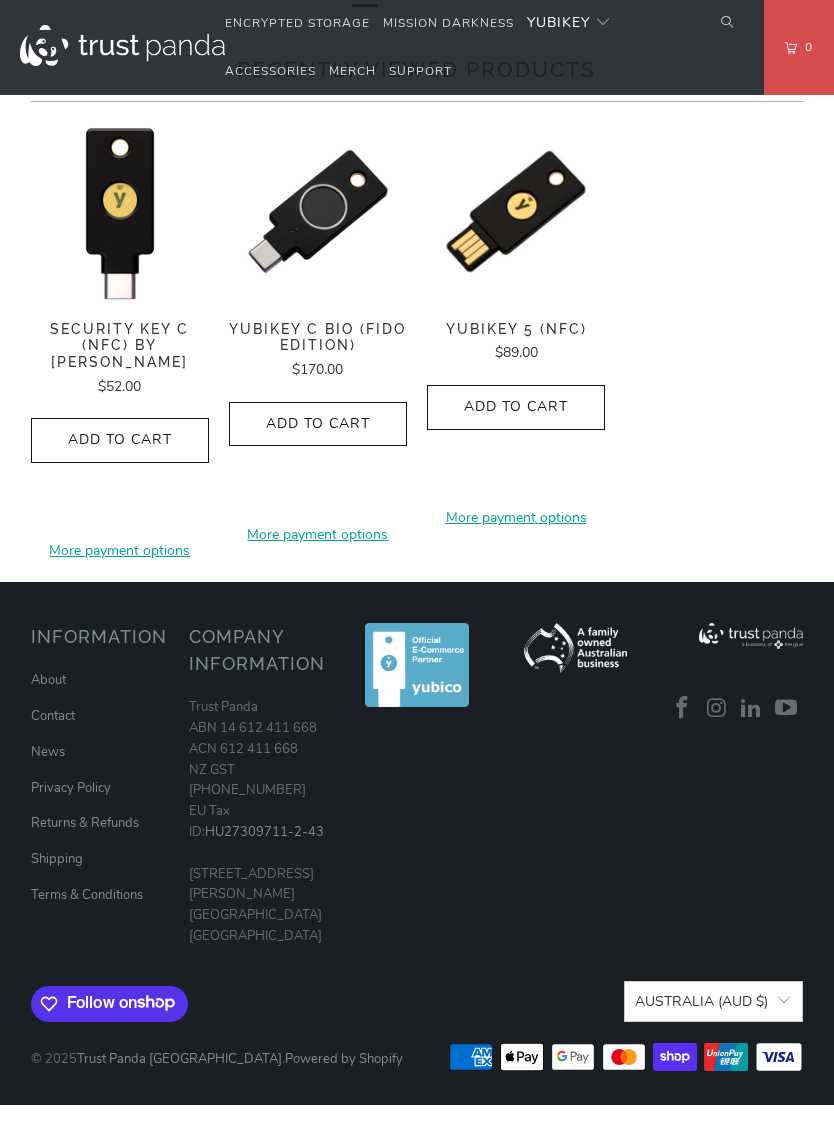 scroll, scrollTop: 2037, scrollLeft: 0, axis: vertical 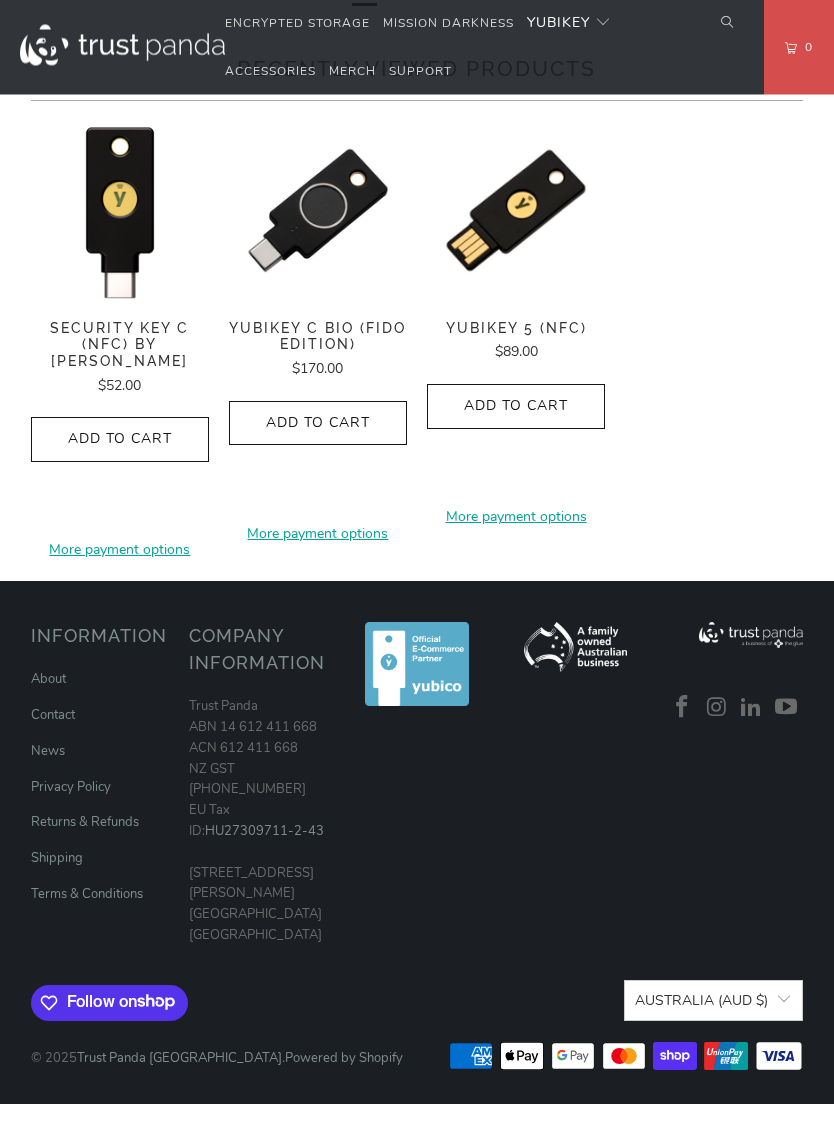 click on "4" 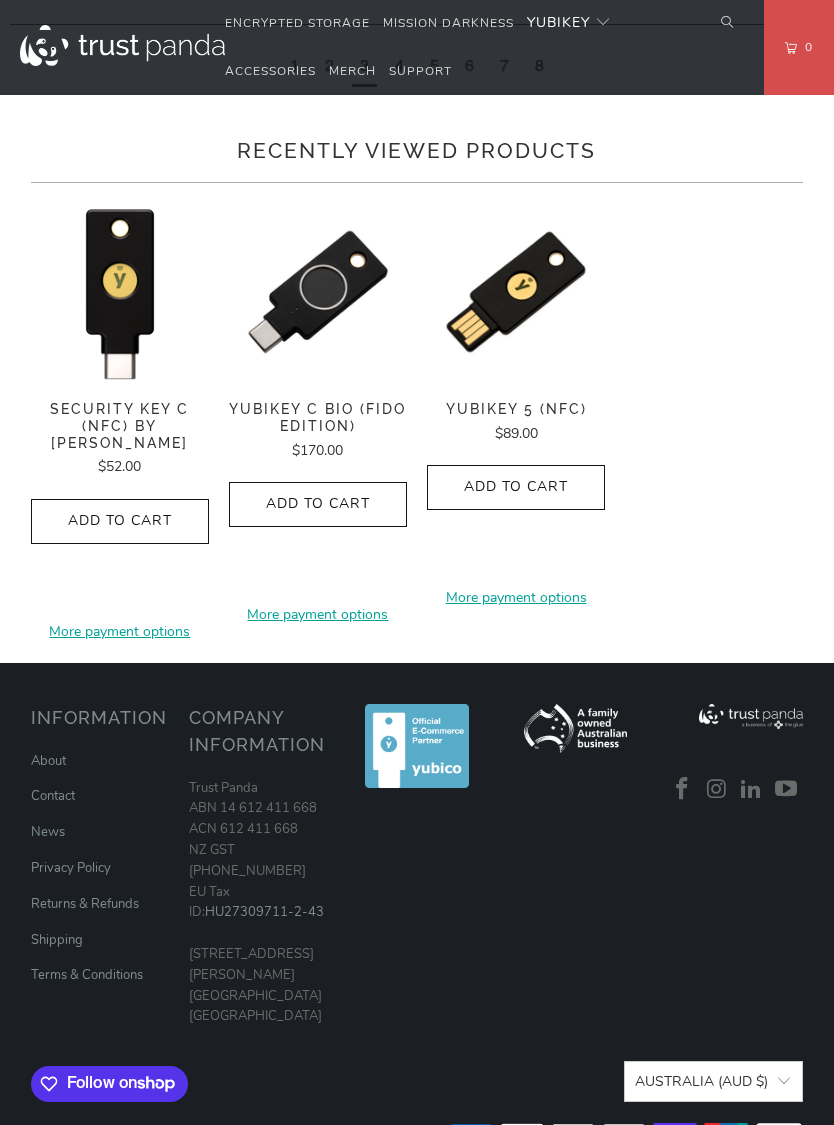scroll, scrollTop: 1859, scrollLeft: 0, axis: vertical 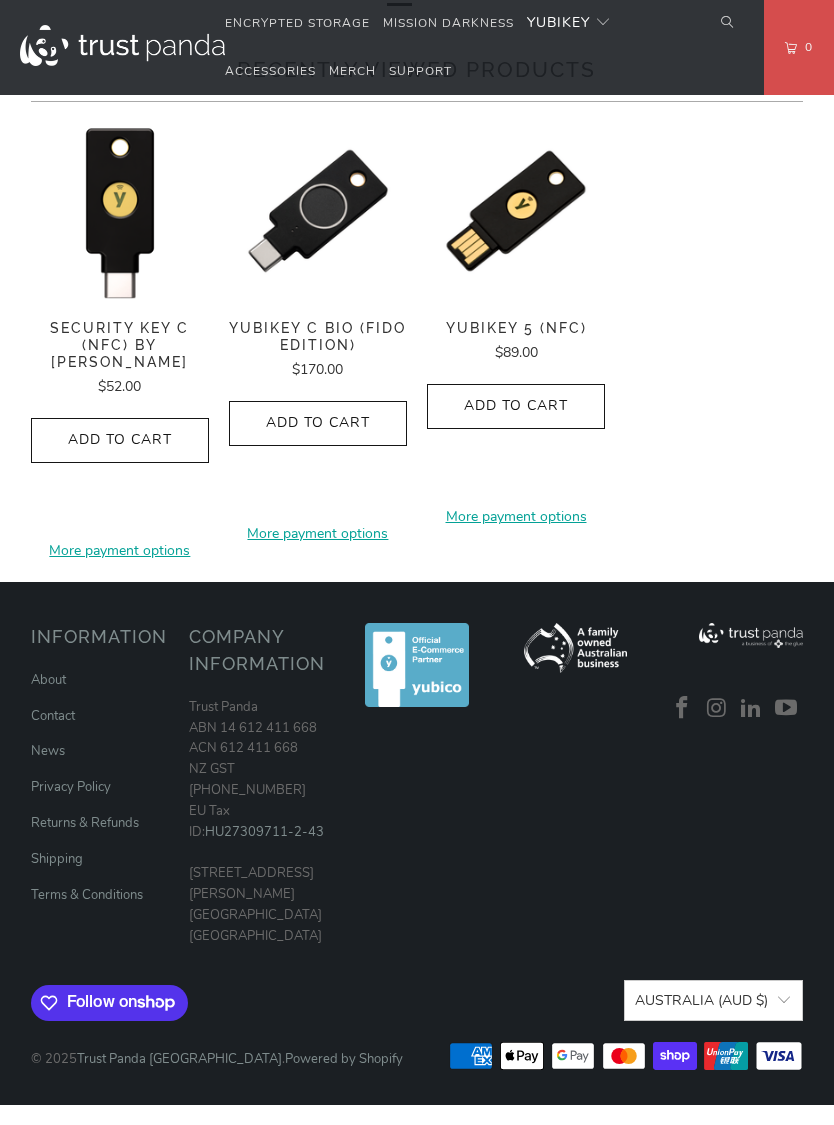 click on "5" at bounding box center [434, -15] 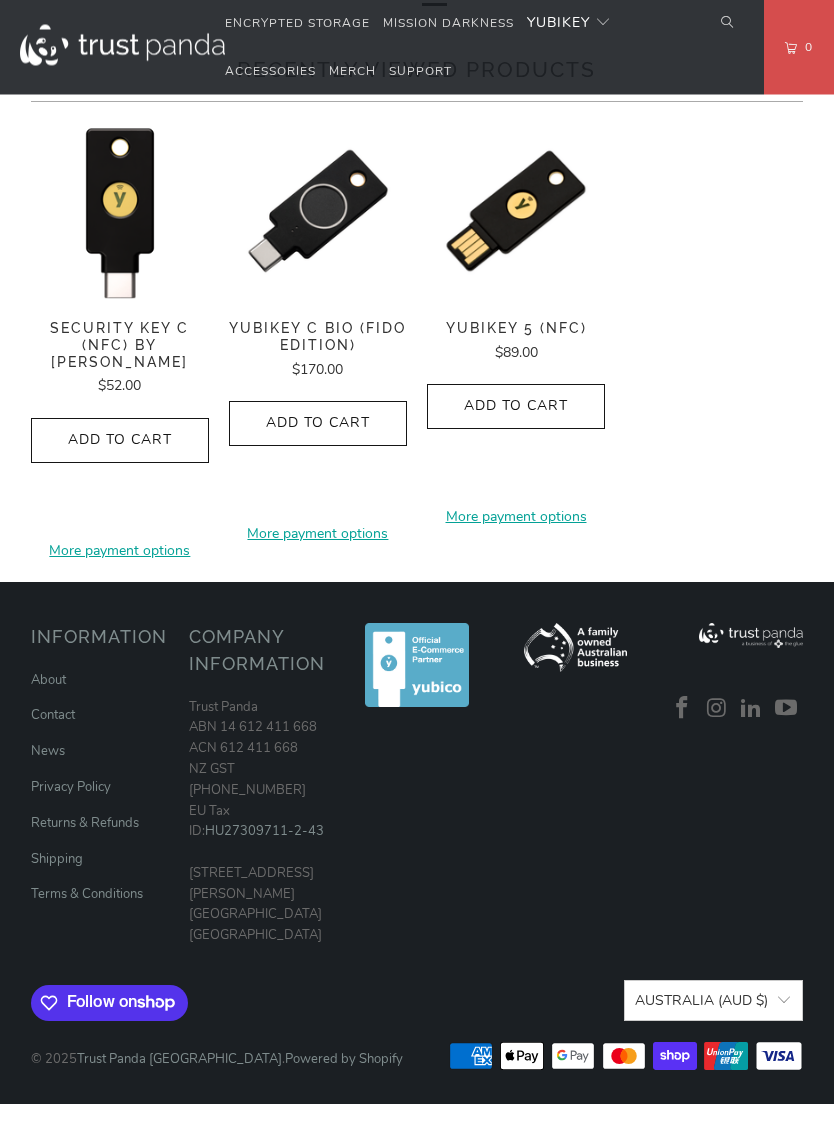 scroll, scrollTop: 1972, scrollLeft: 0, axis: vertical 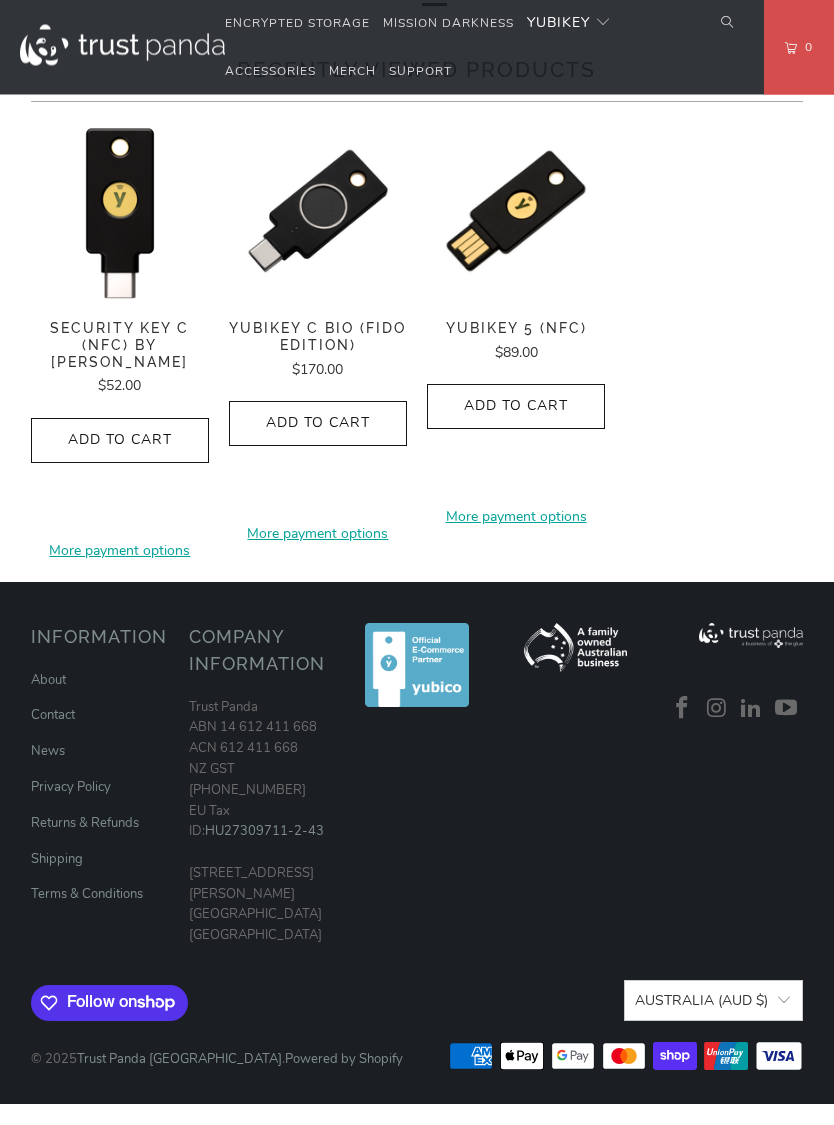 click on "6" at bounding box center [469, -14] 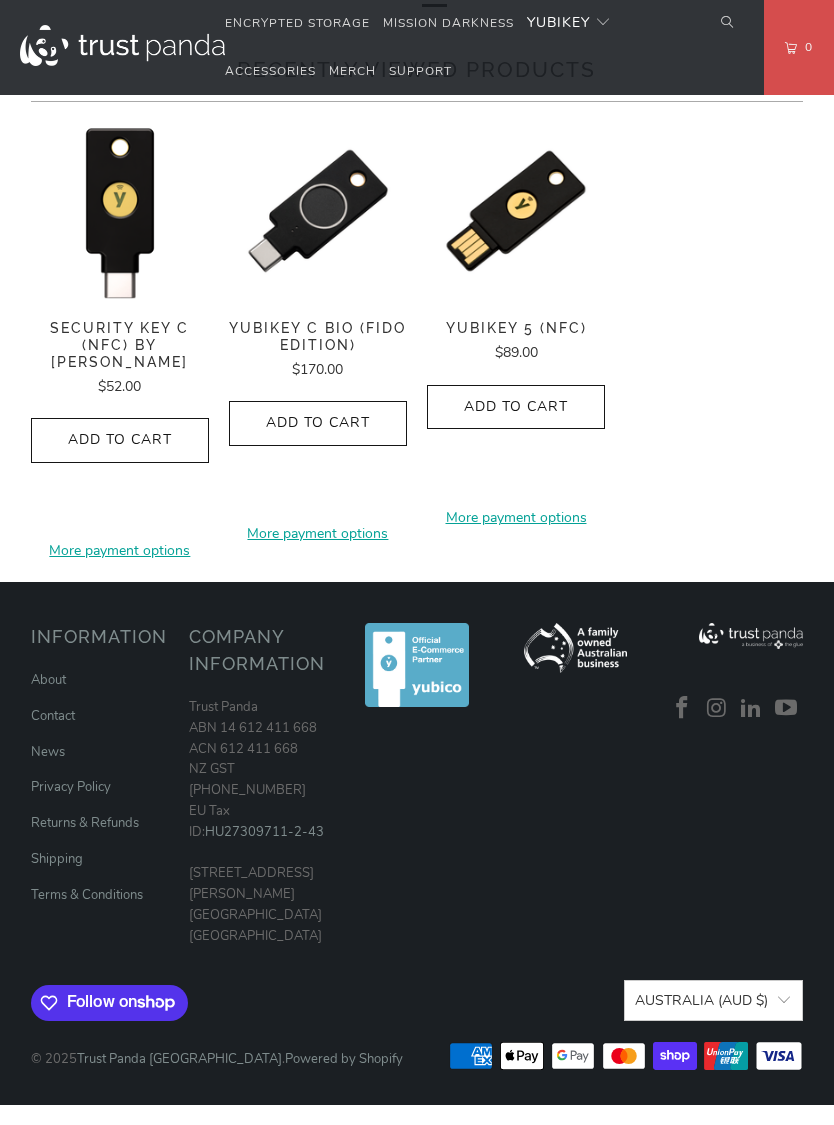 scroll, scrollTop: 1859, scrollLeft: 0, axis: vertical 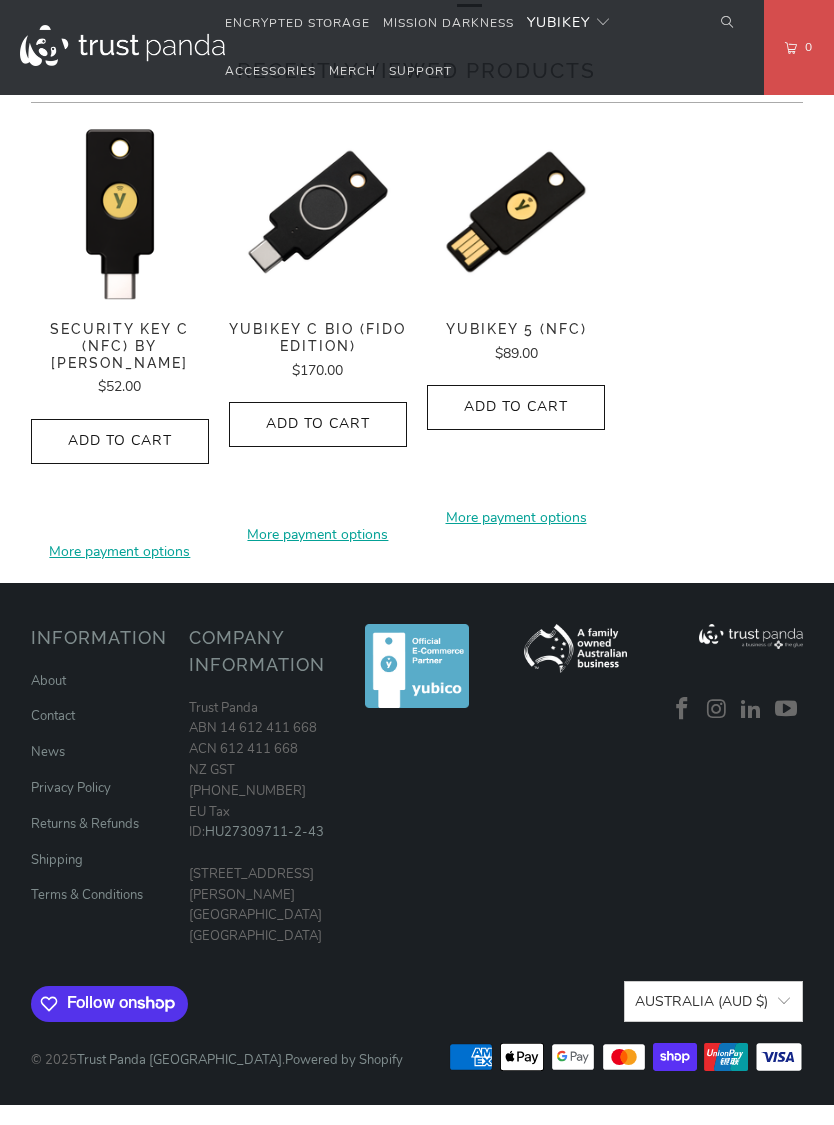 click on "7" at bounding box center [504, -14] 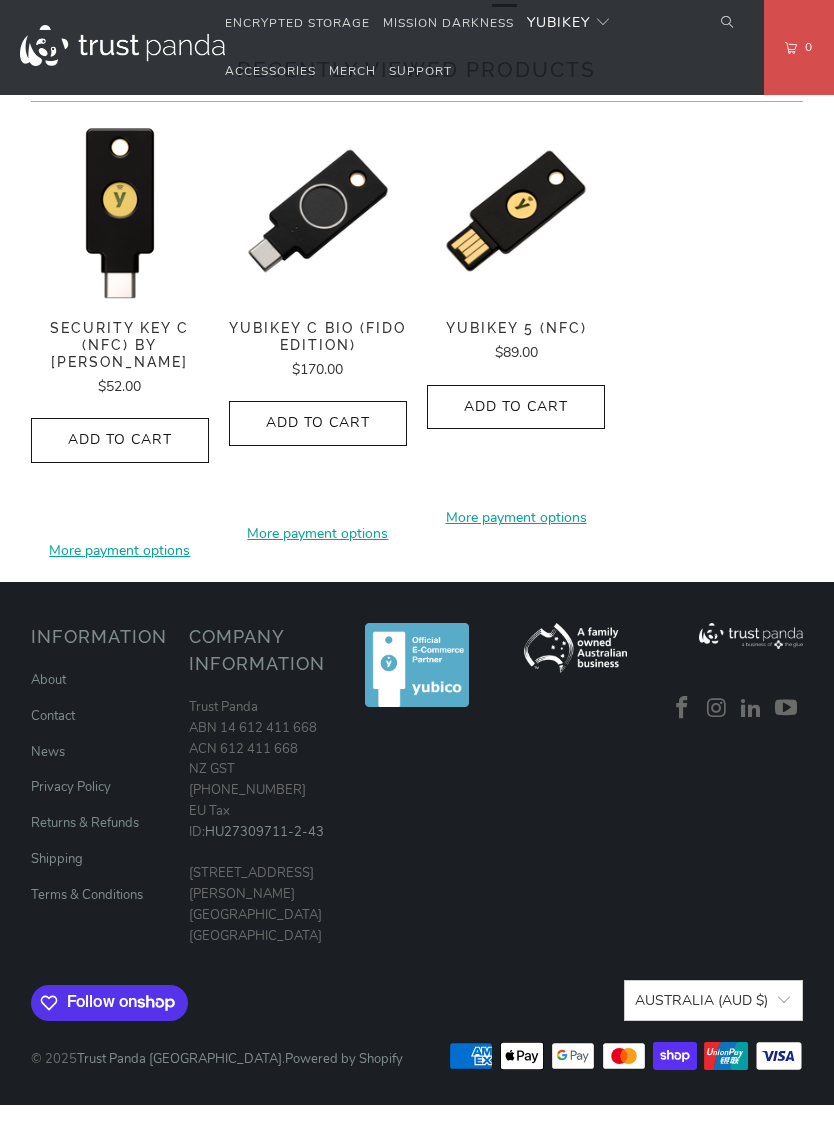 click on "8" 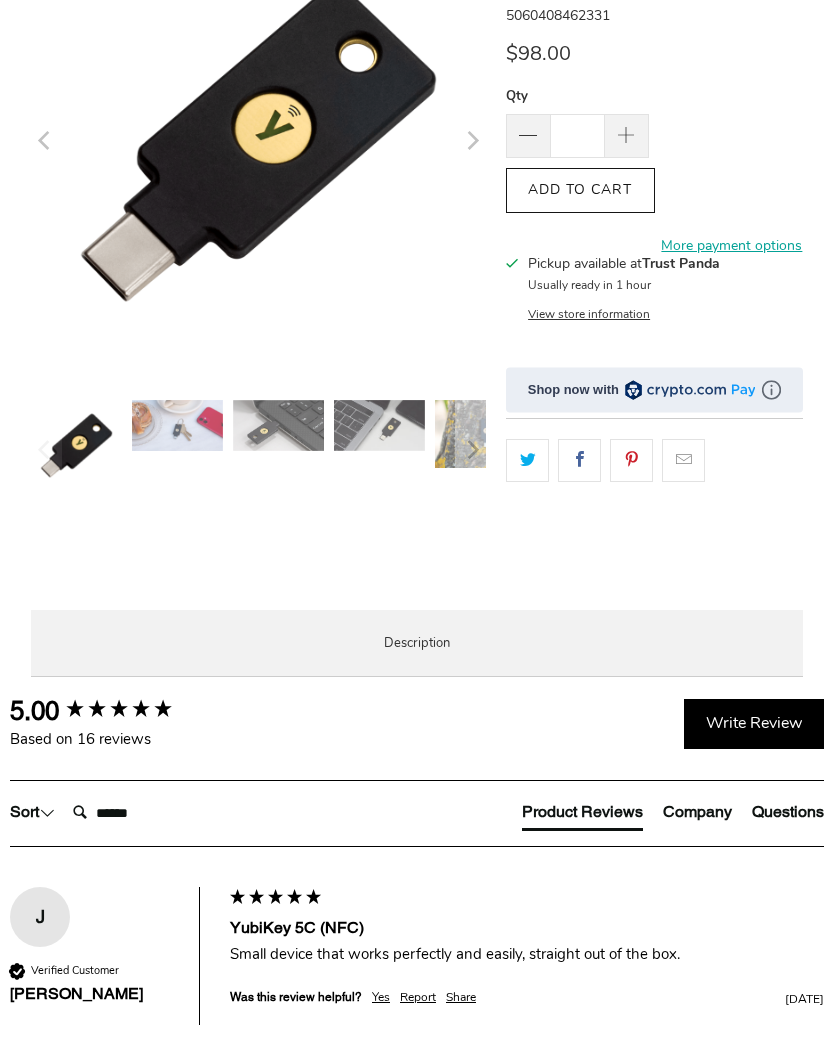 scroll, scrollTop: 0, scrollLeft: 0, axis: both 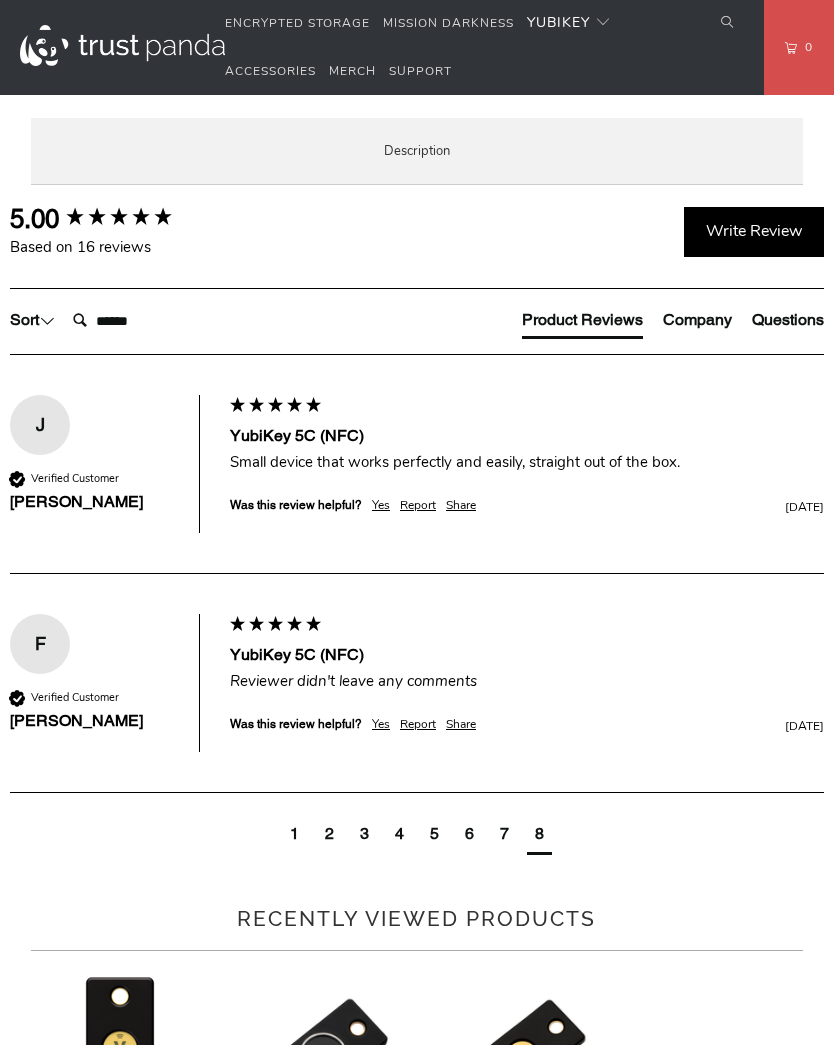 click on "Specifications" at bounding box center (0, 0) 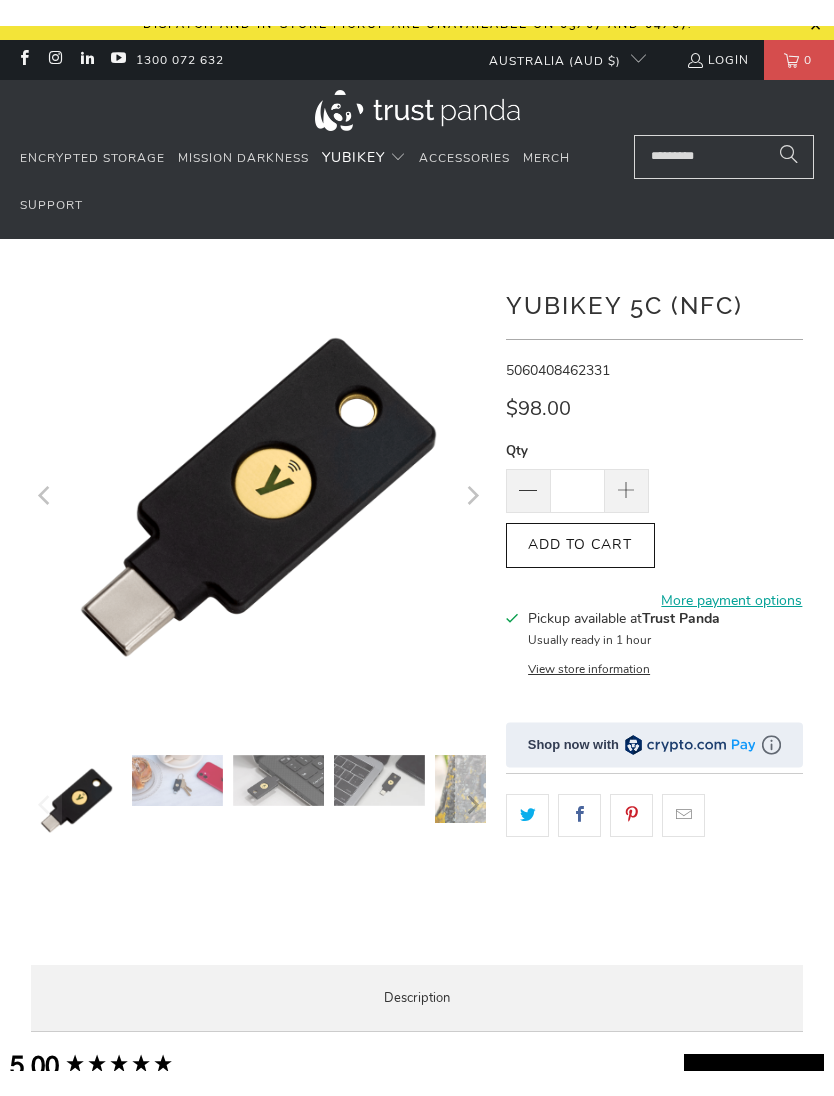 scroll, scrollTop: 0, scrollLeft: 0, axis: both 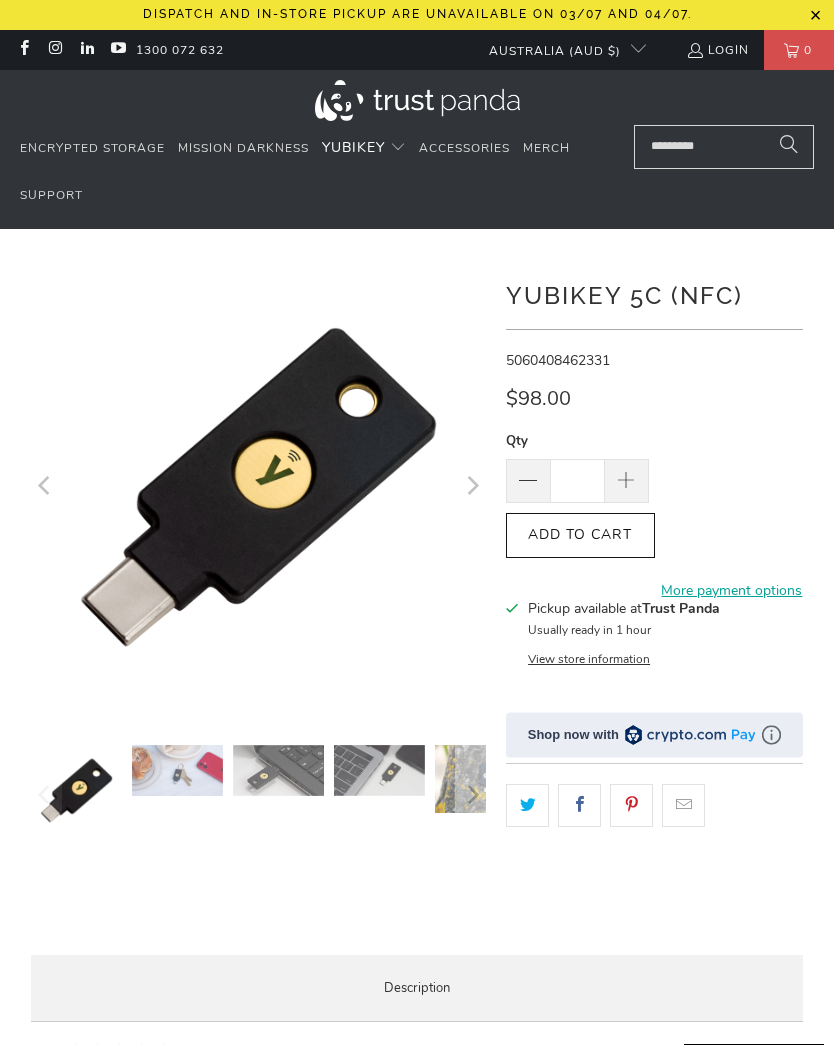 click at bounding box center [471, 486] 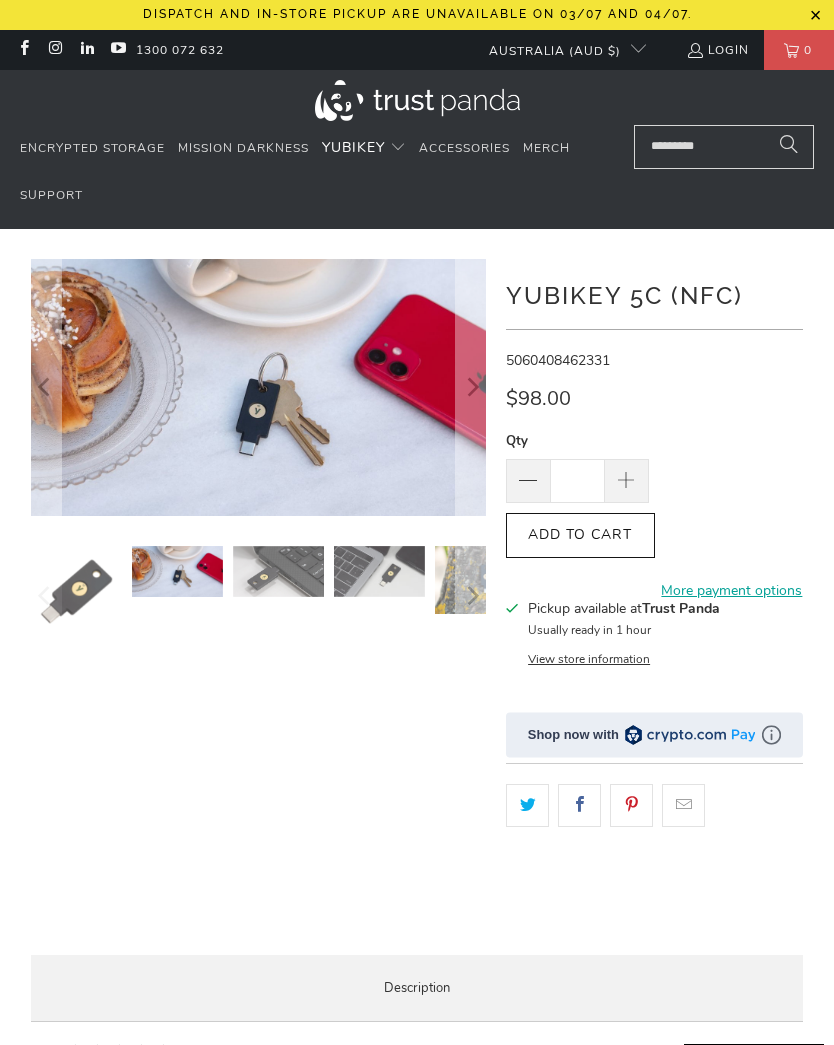 click 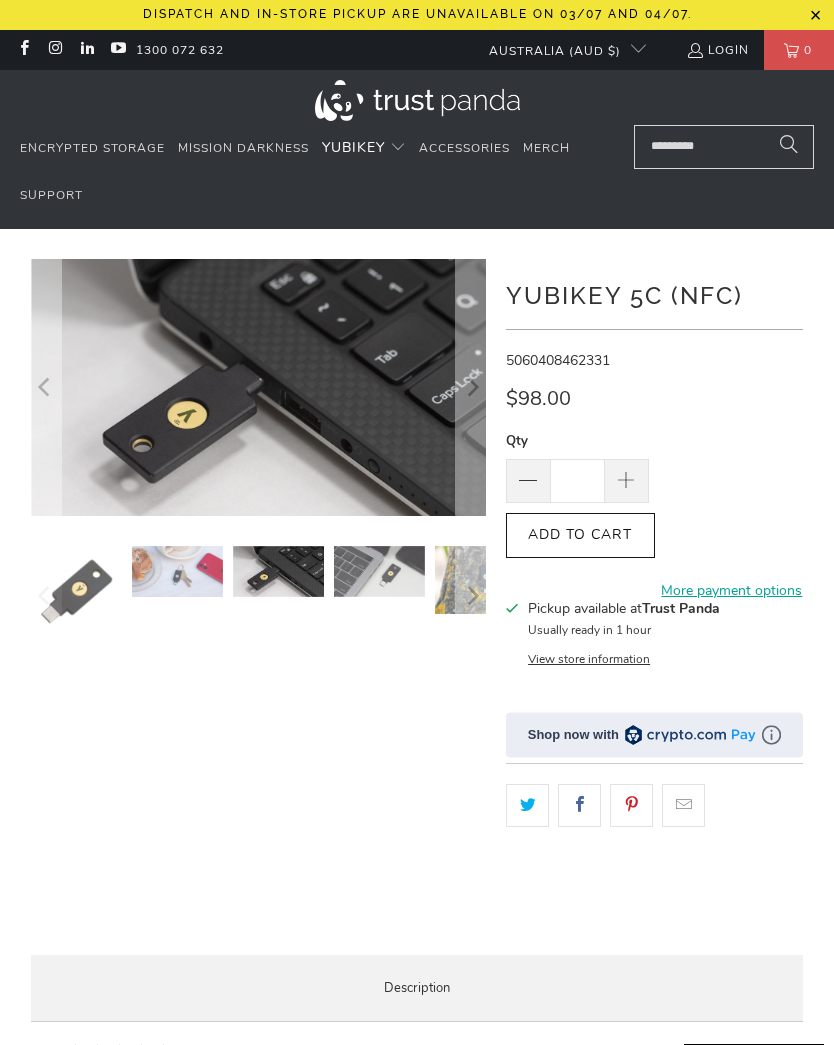 click at bounding box center (471, 387) 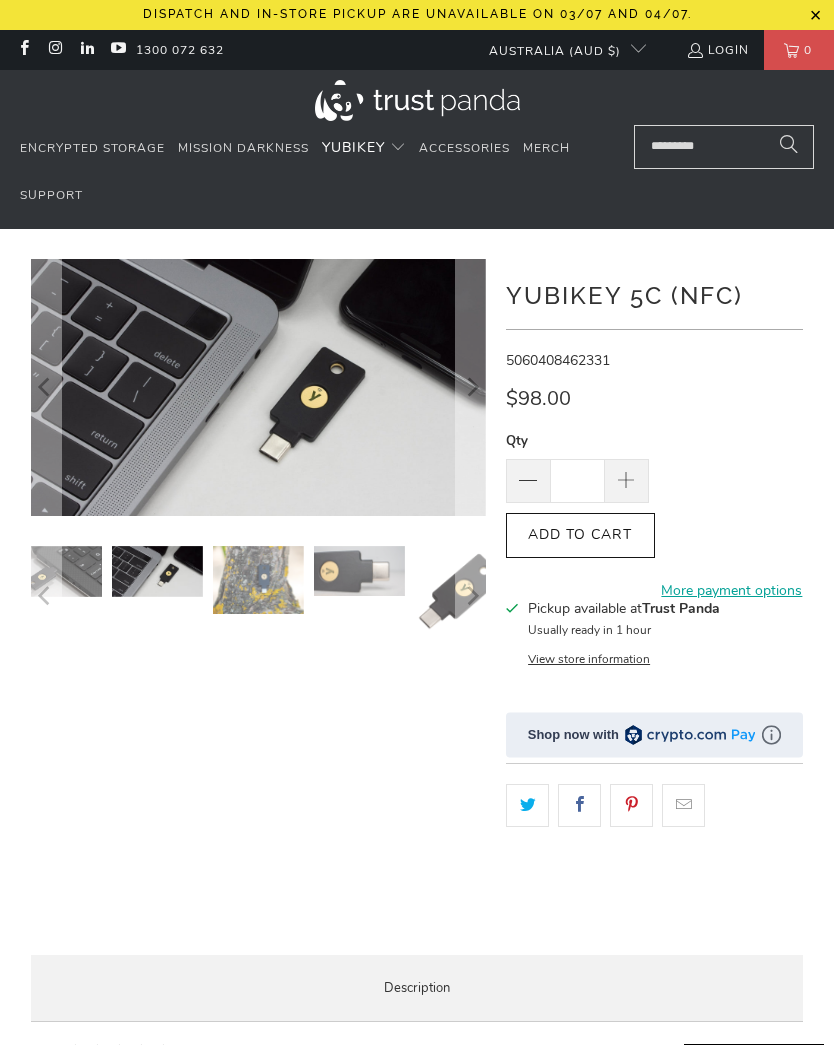 click 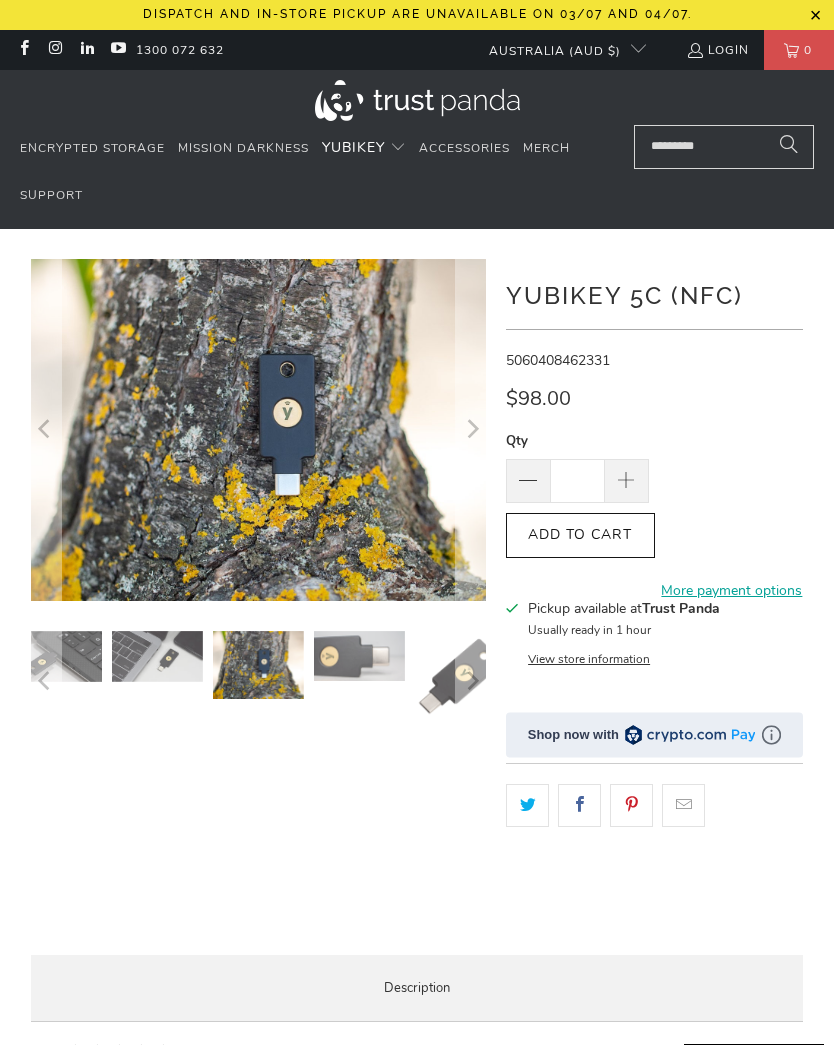 click 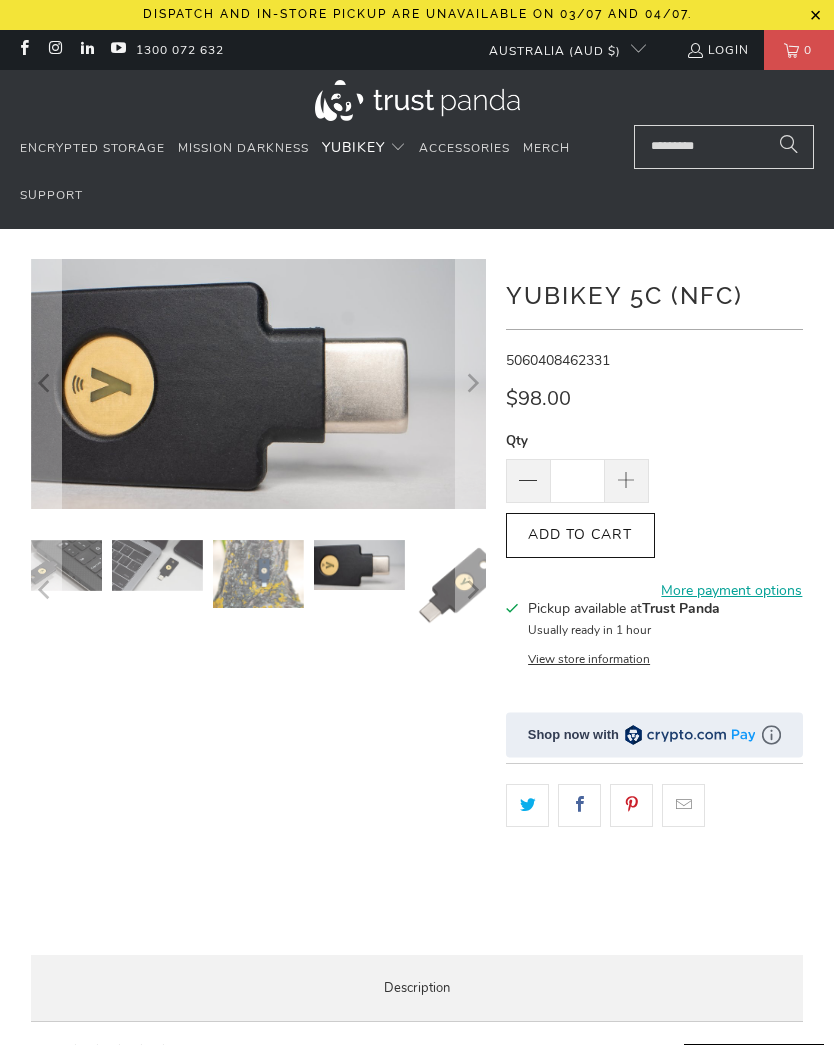 click at bounding box center [471, 384] 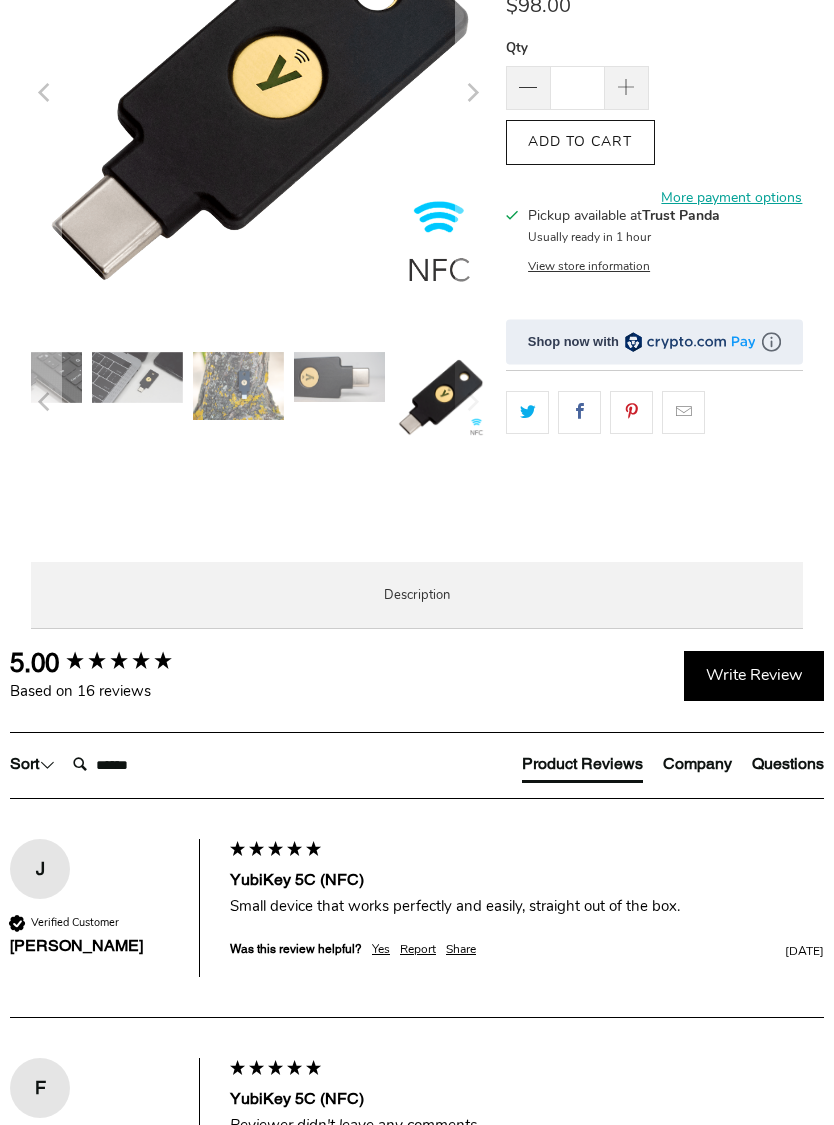 scroll, scrollTop: 393, scrollLeft: 0, axis: vertical 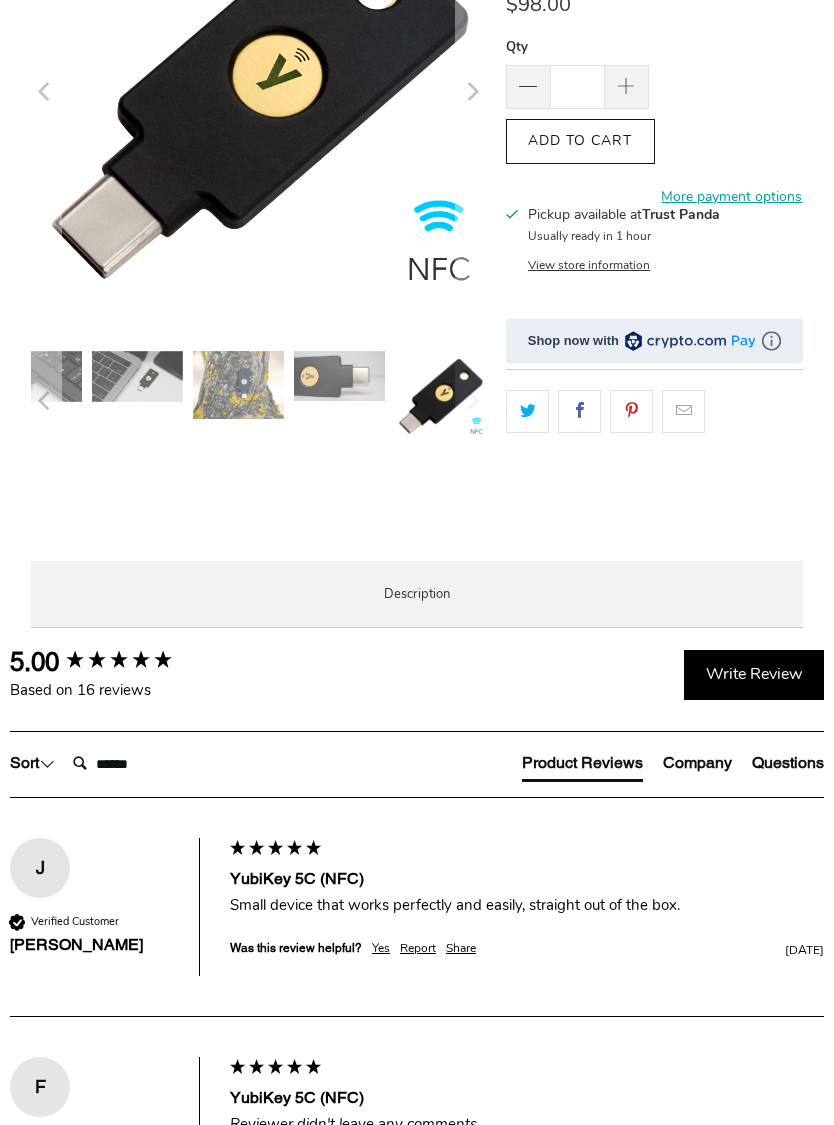 click on "Local Service & Support" at bounding box center [0, 0] 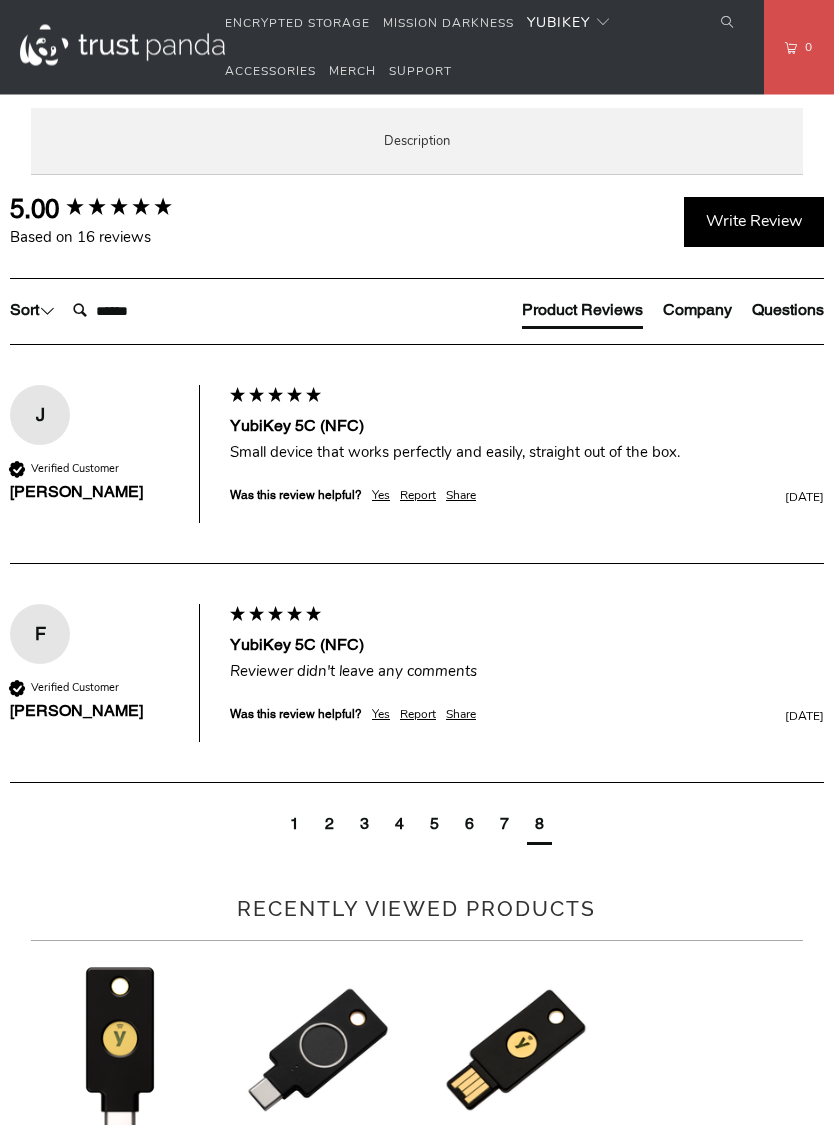 scroll, scrollTop: 849, scrollLeft: 0, axis: vertical 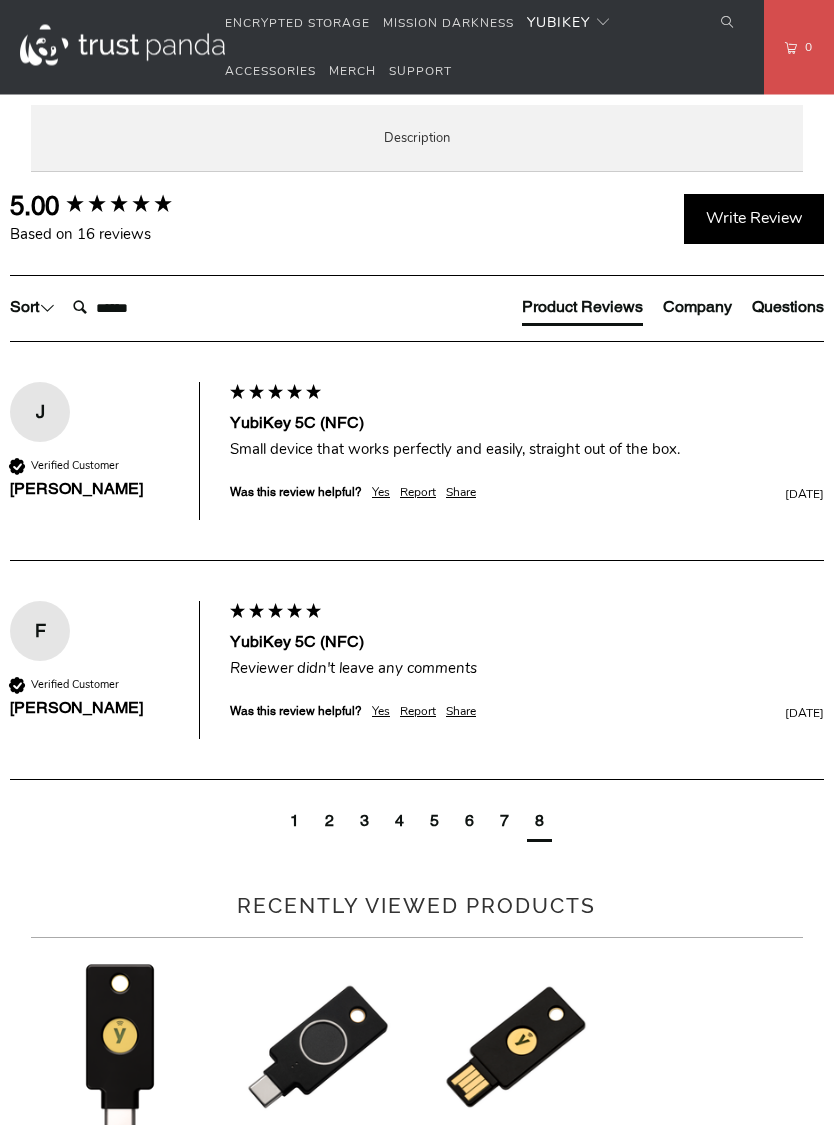 click on "work with [PERSON_NAME]." at bounding box center (0, 0) 